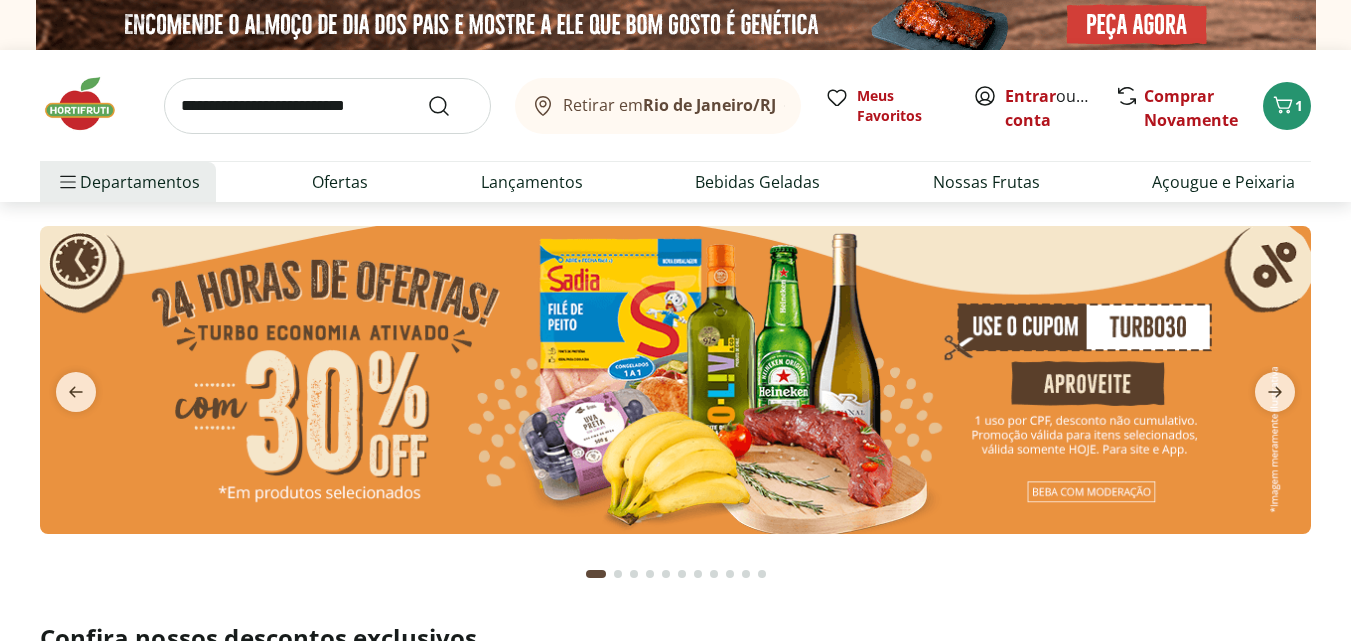 scroll, scrollTop: 0, scrollLeft: 0, axis: both 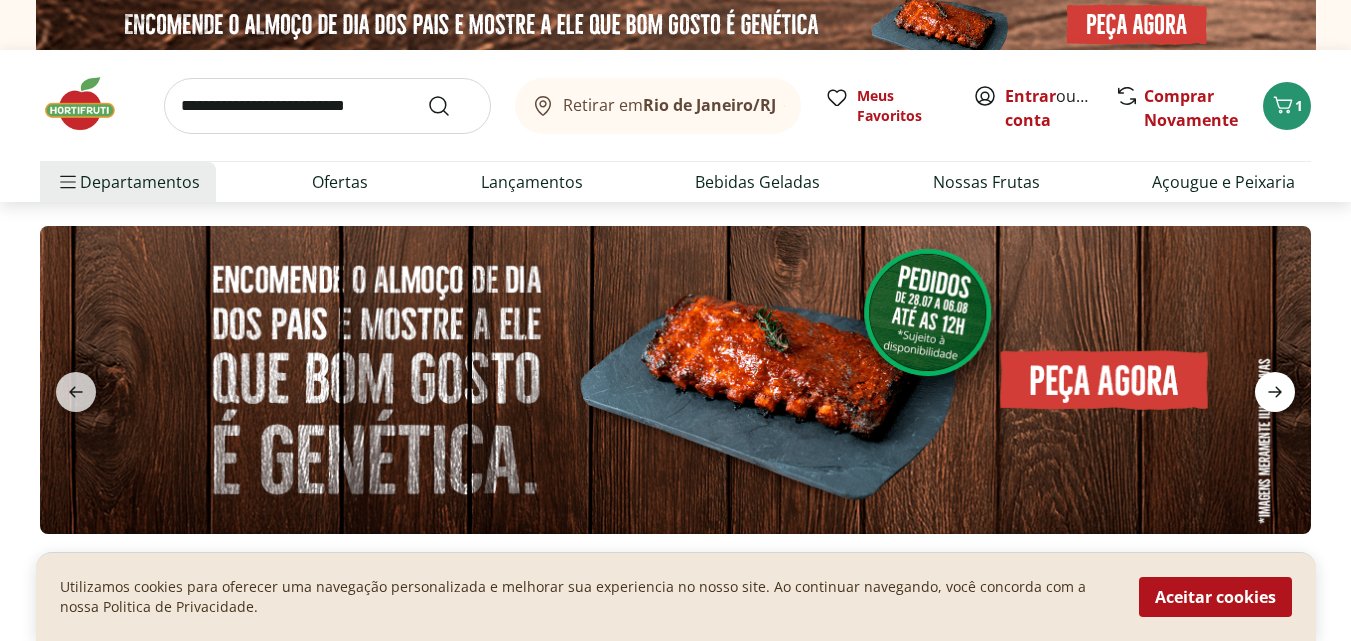click 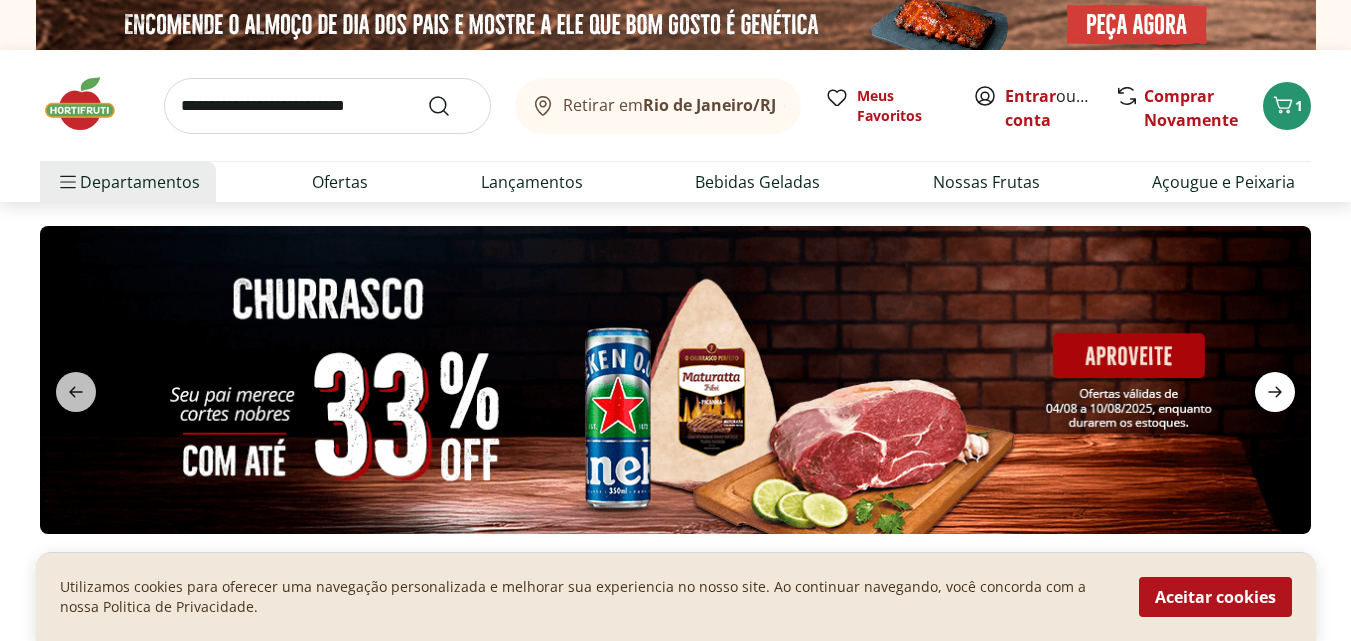click 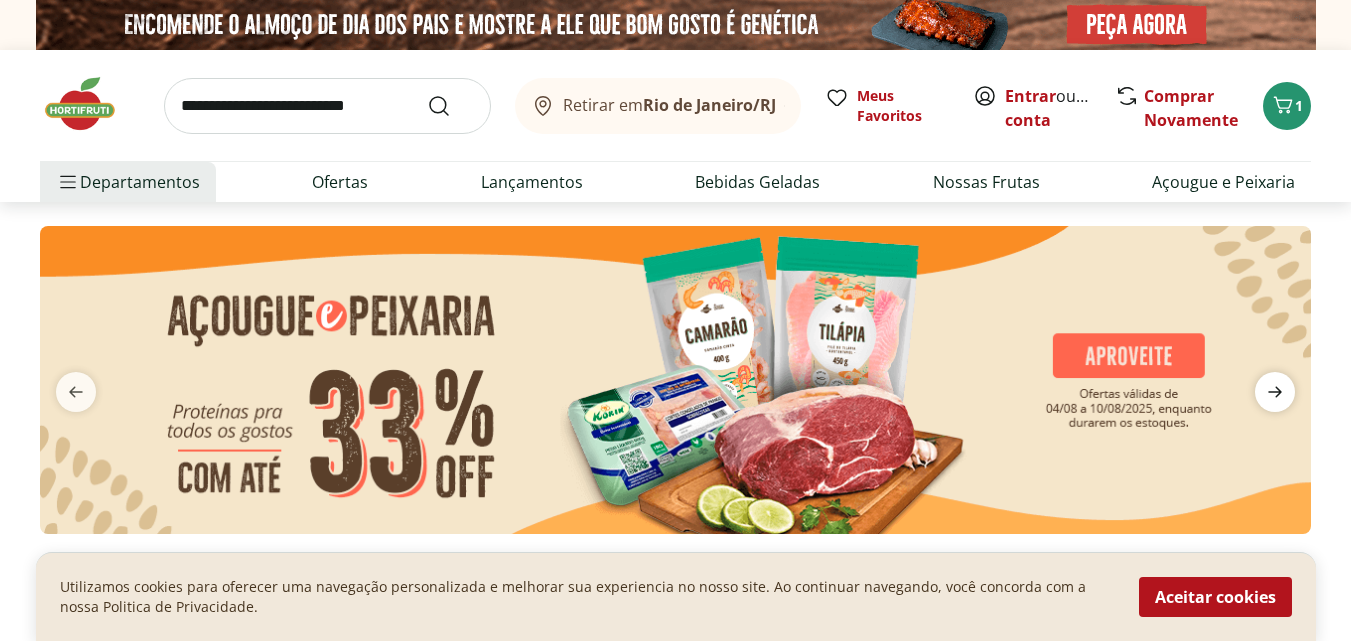 click 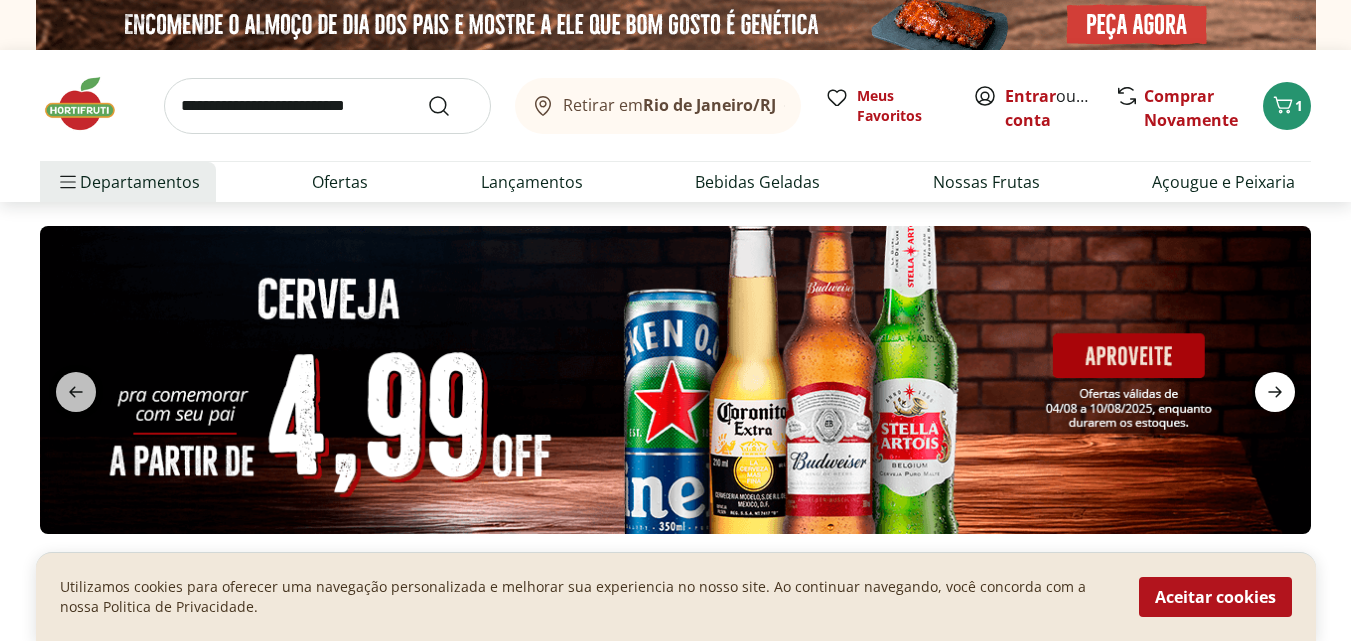 click 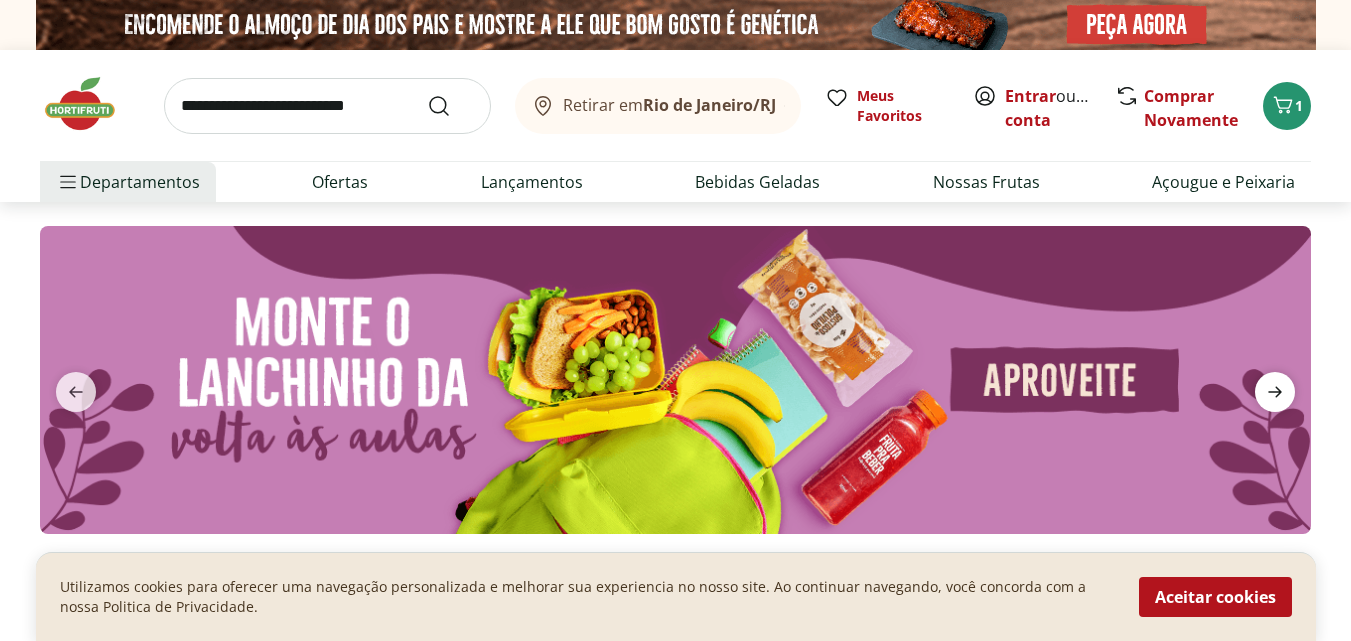 click 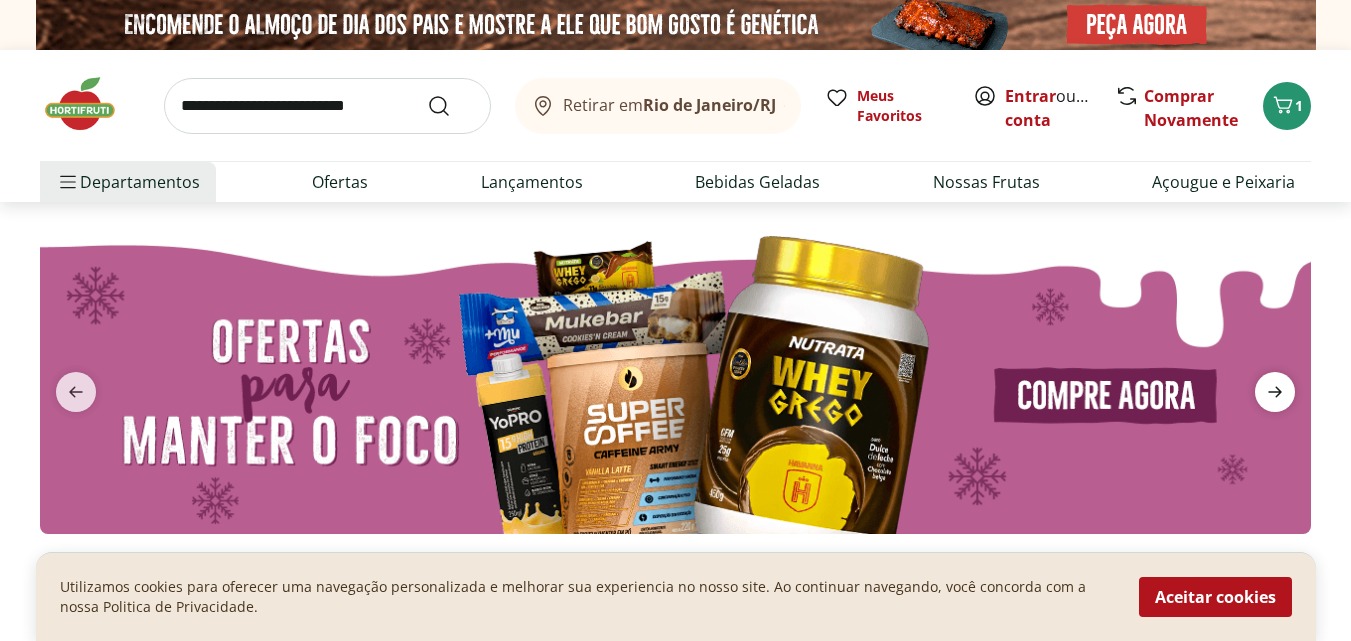 click 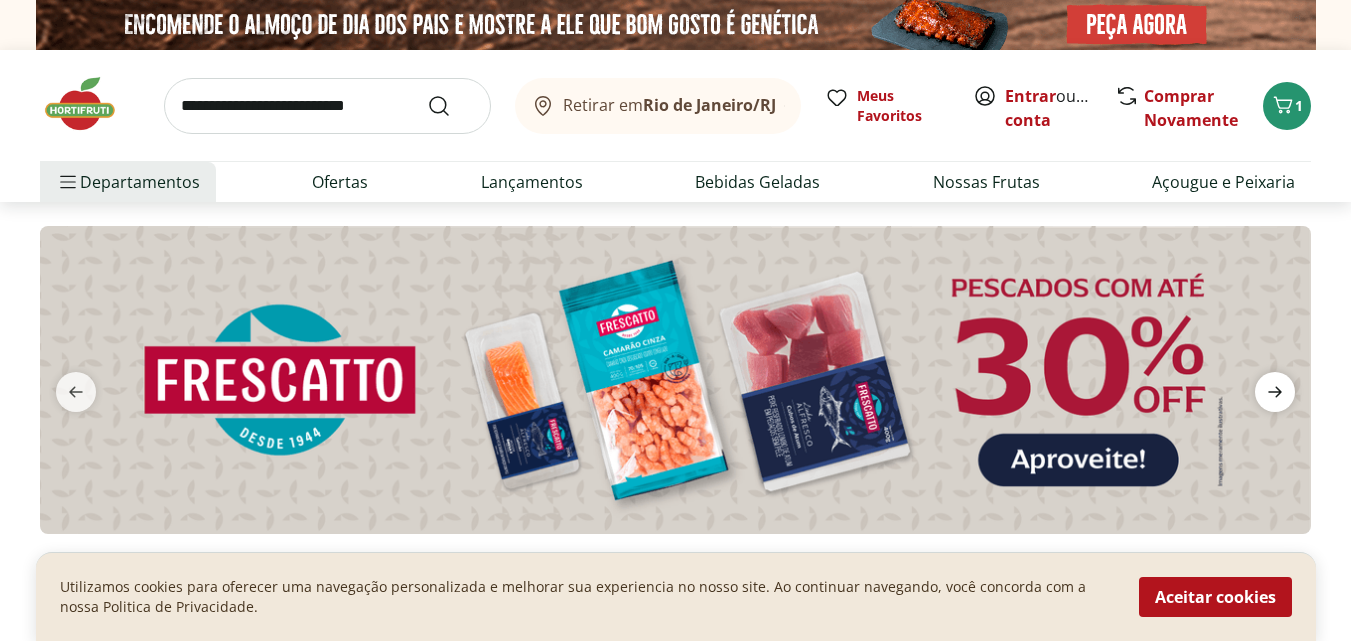 click 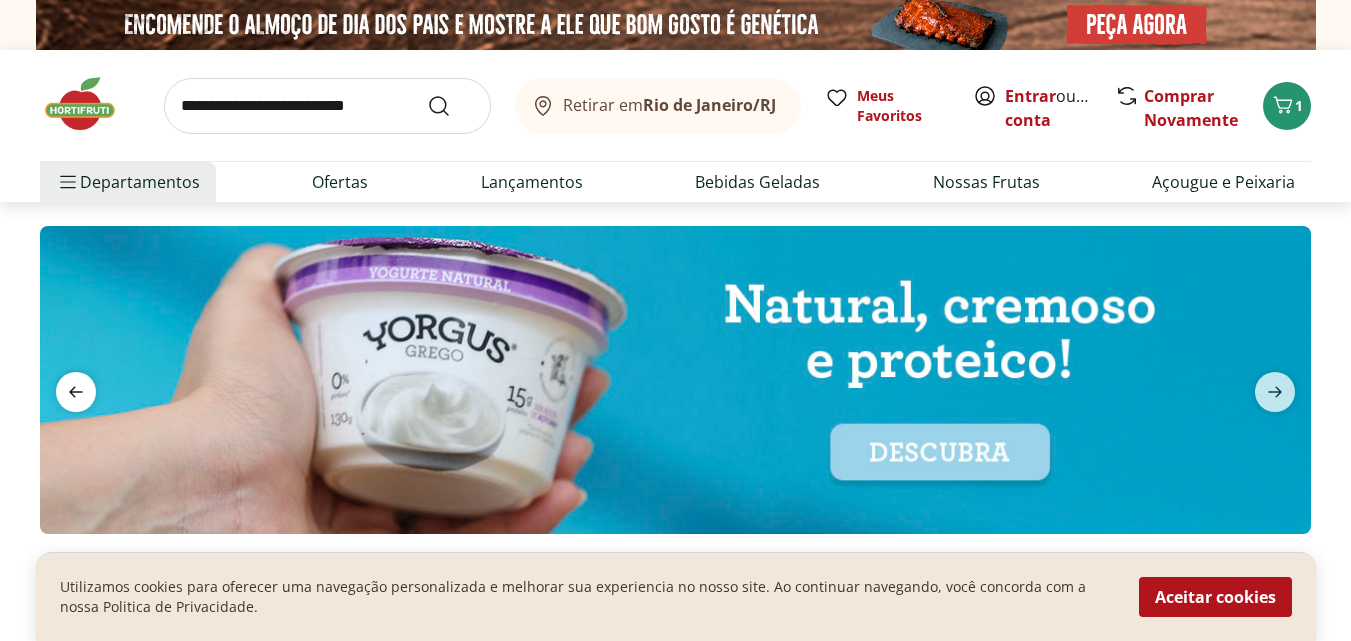 click 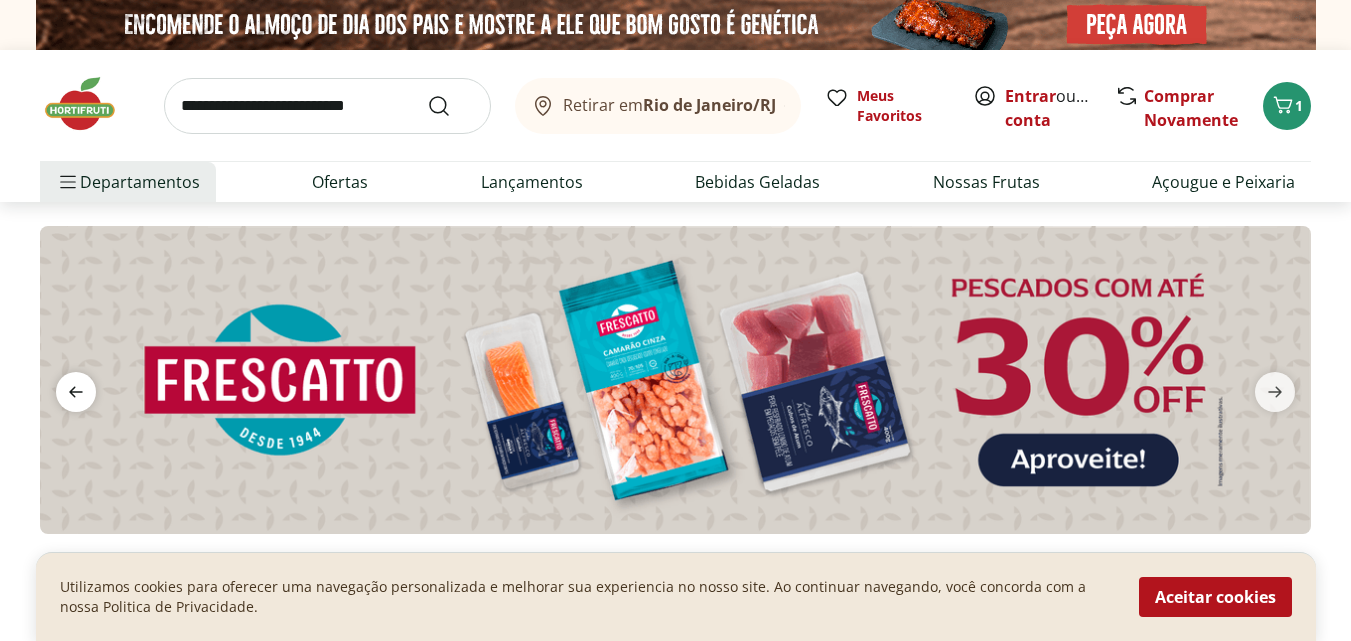 click 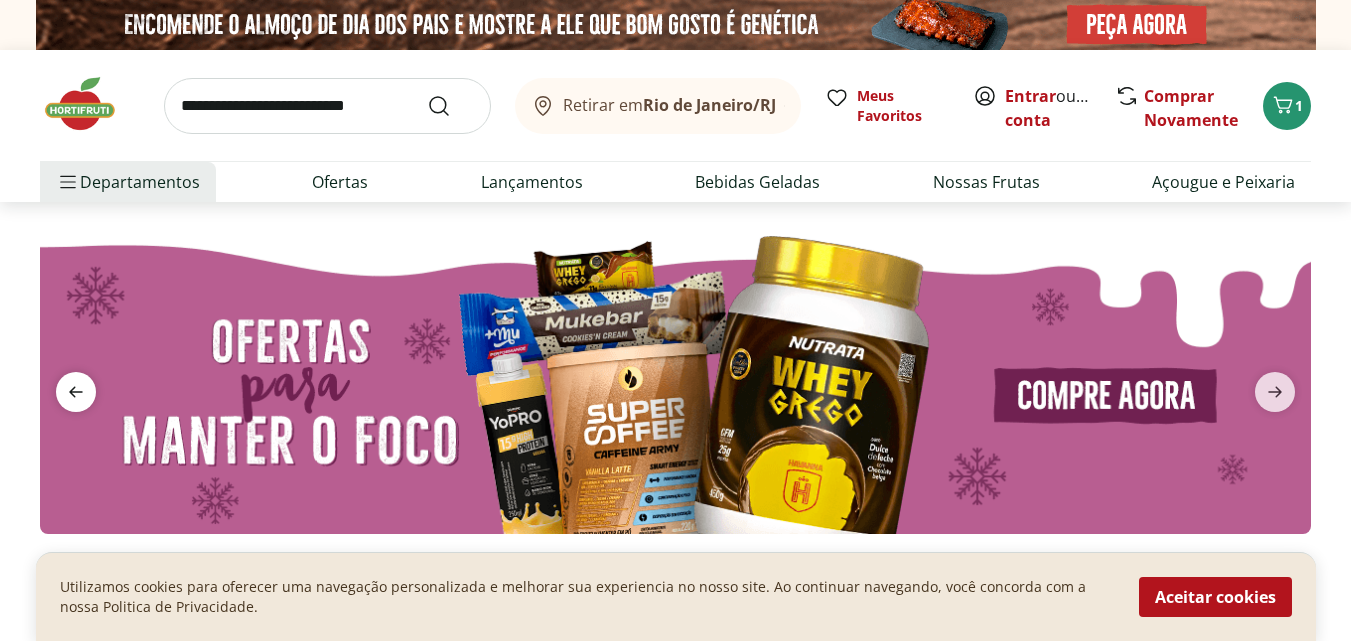 click 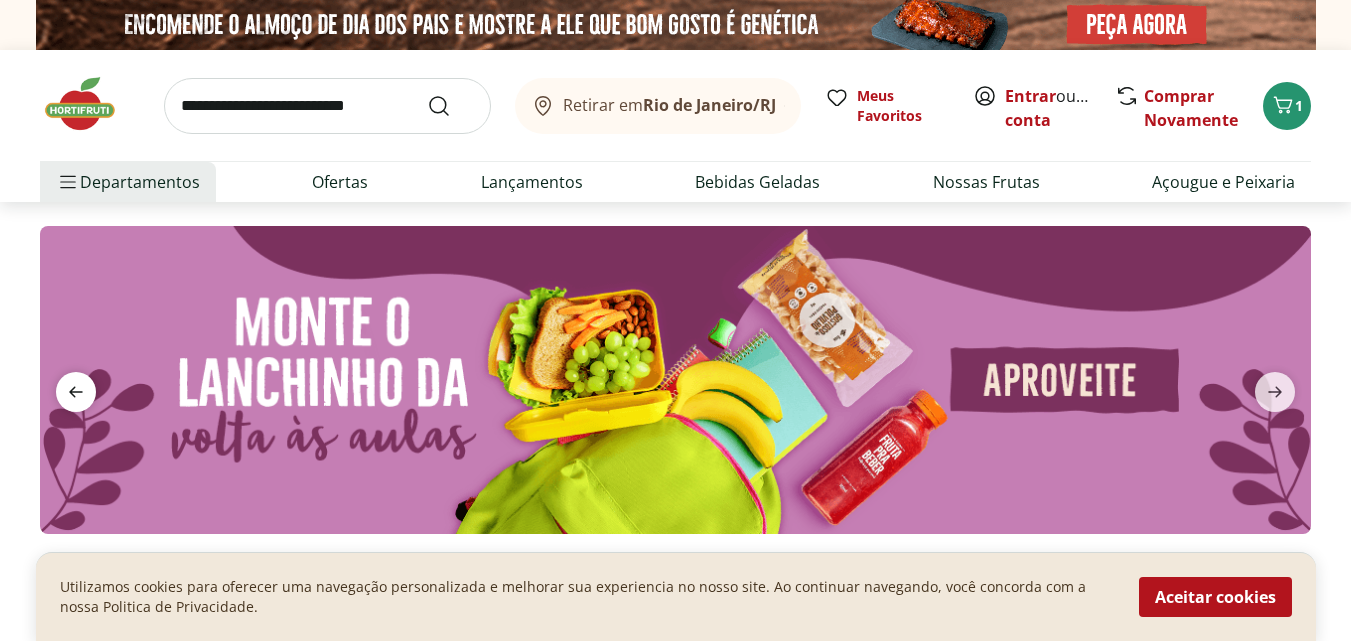 click 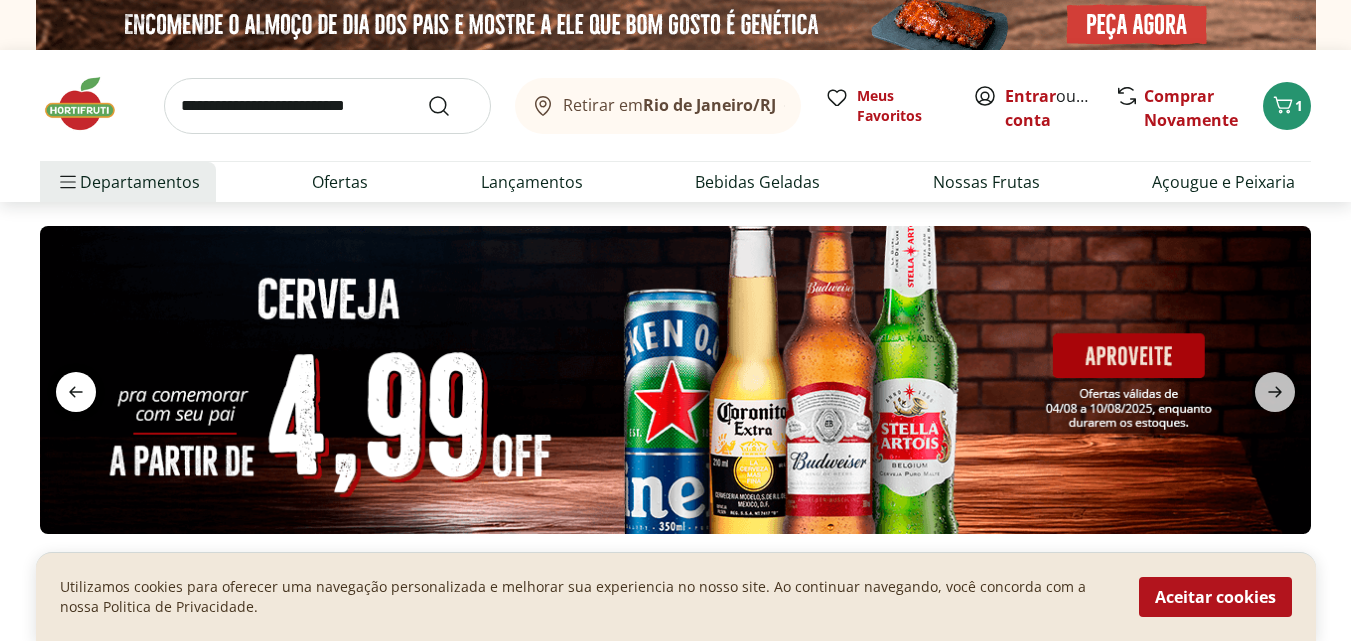 click 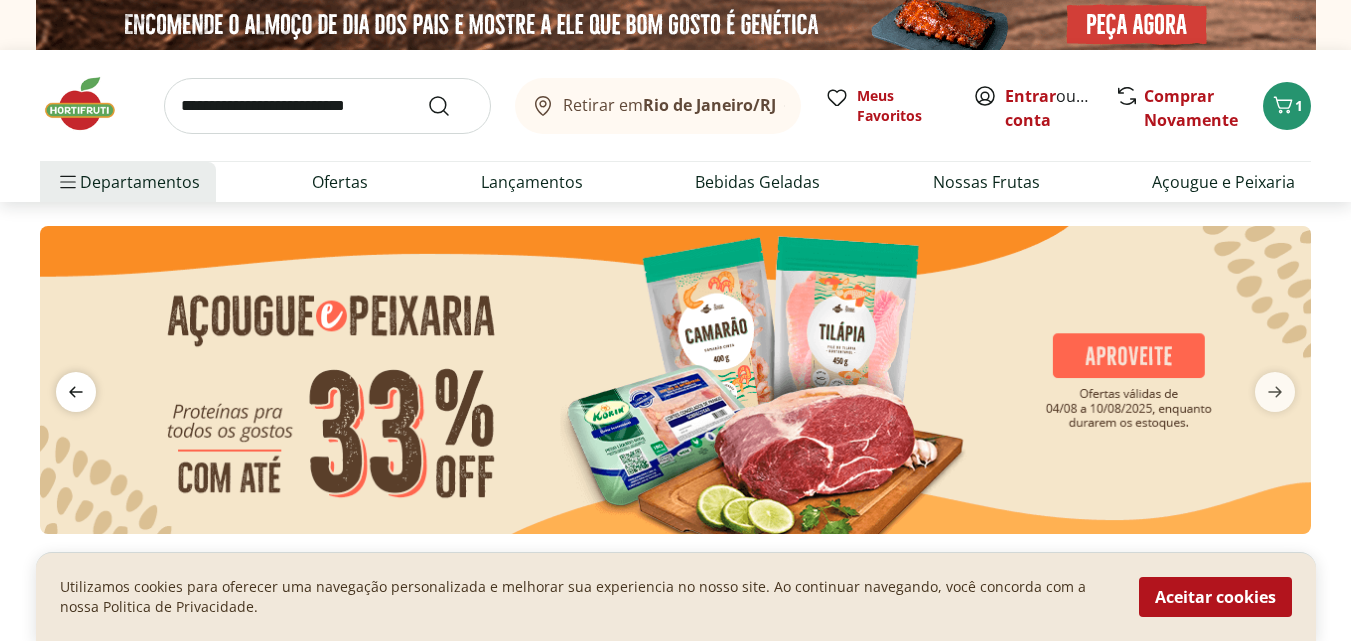 click 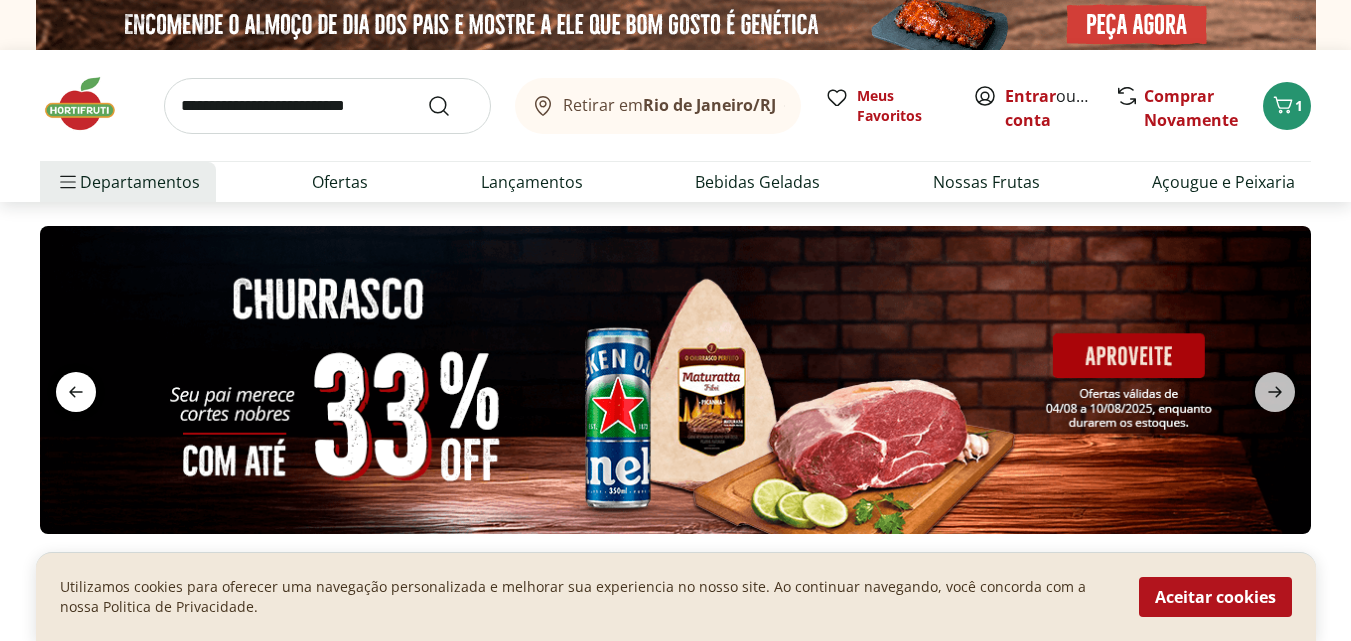 click 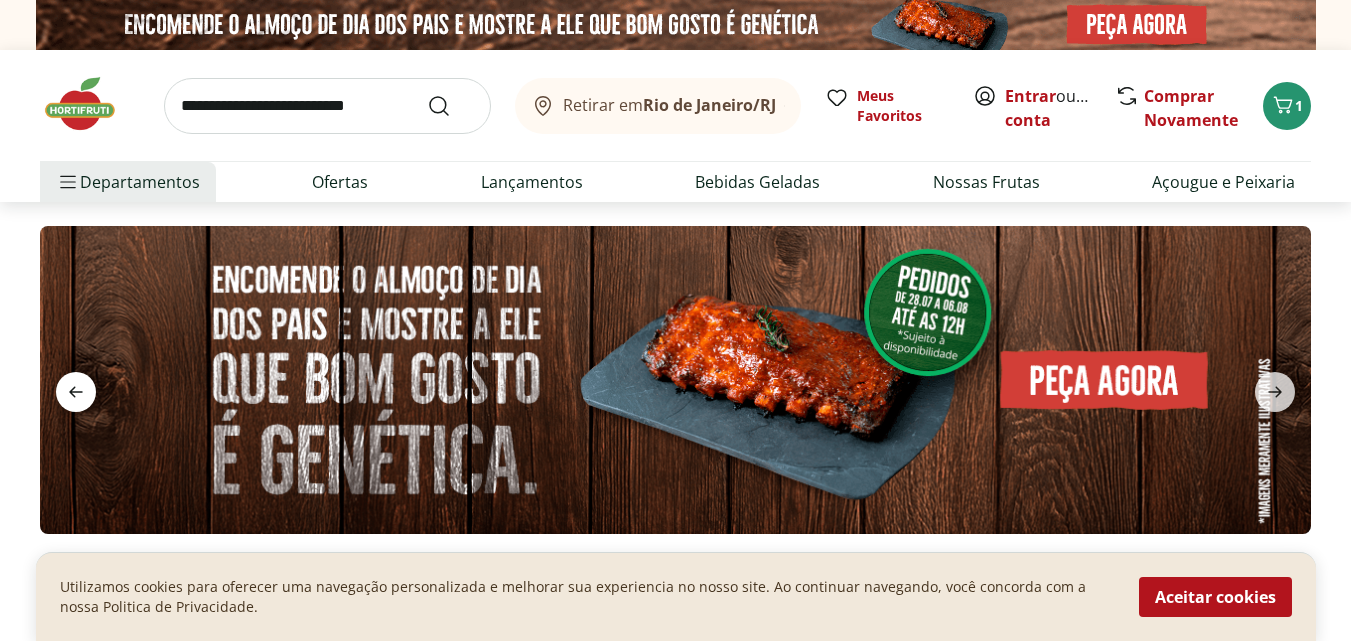 click 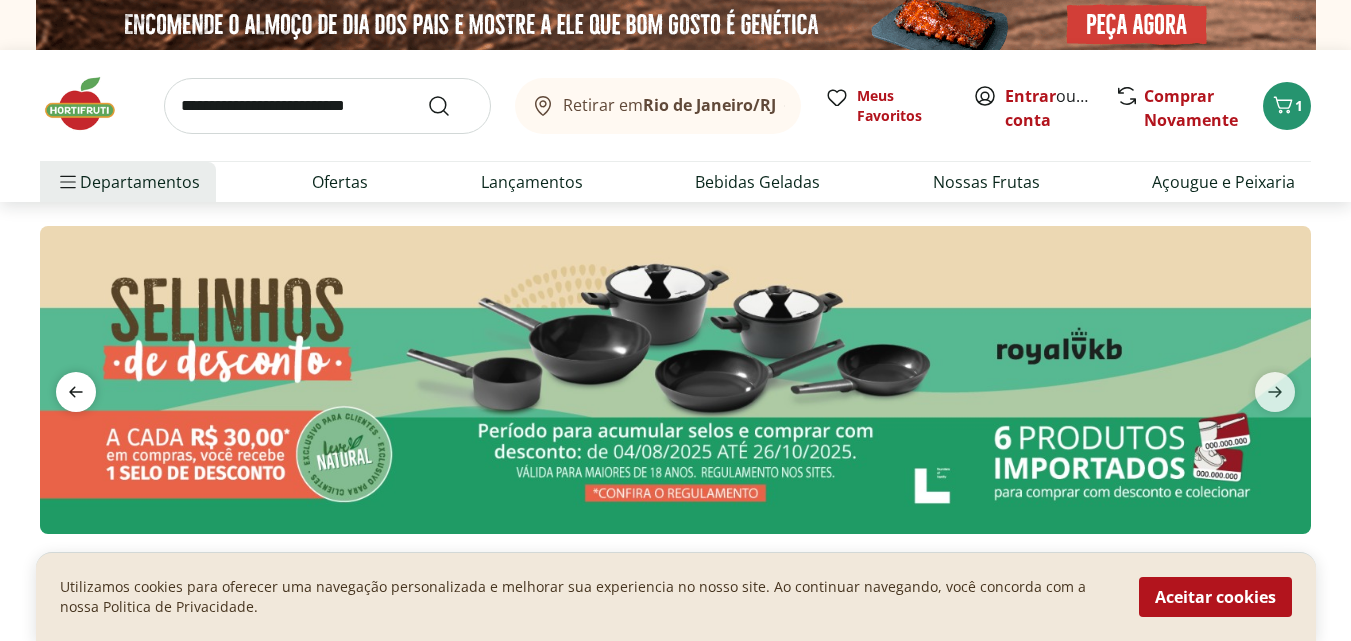 click 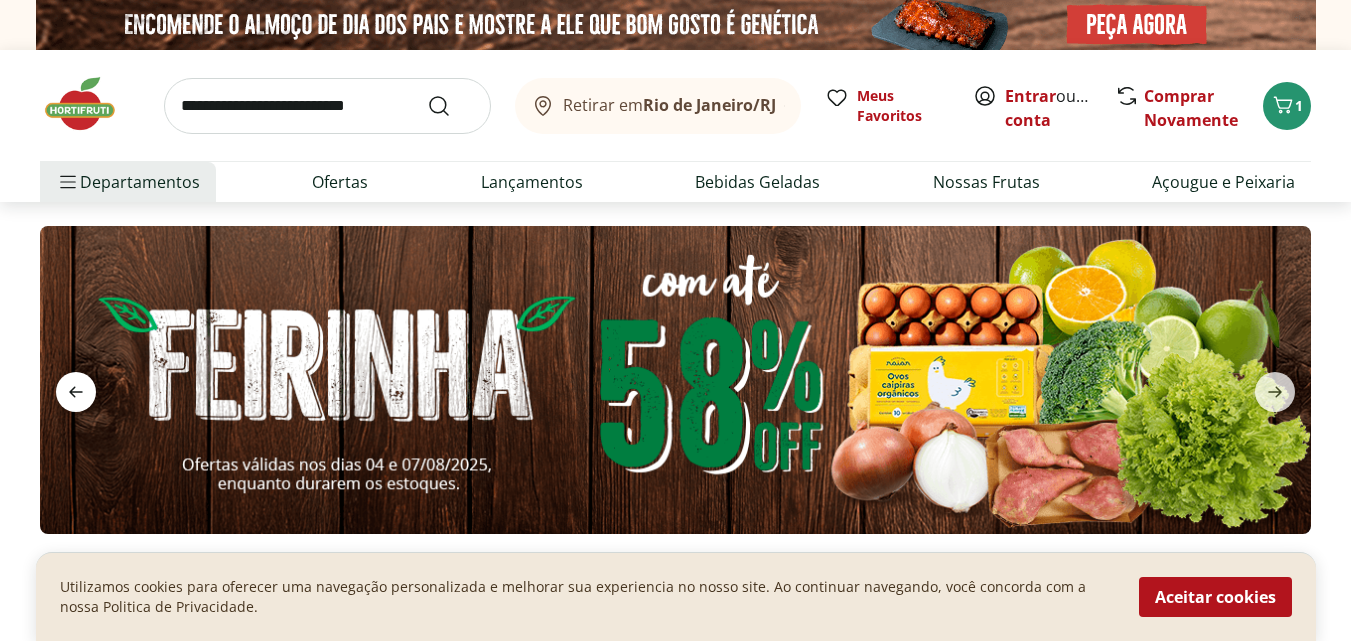 click 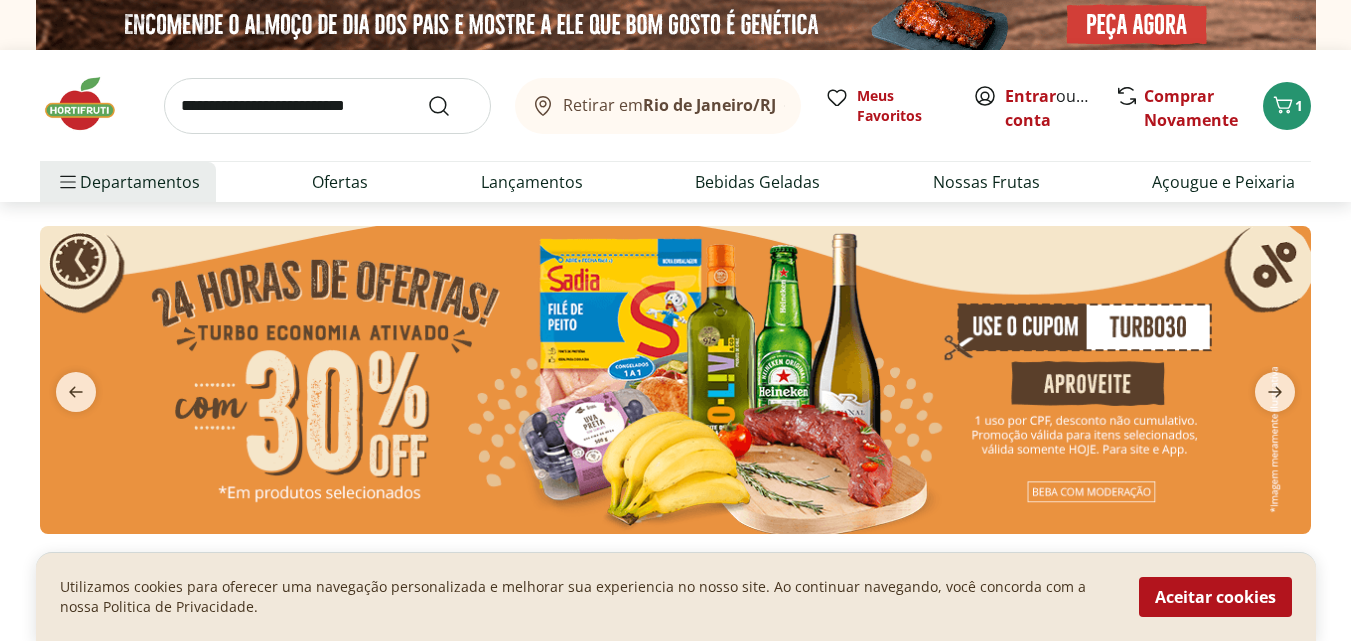 click at bounding box center (675, 380) 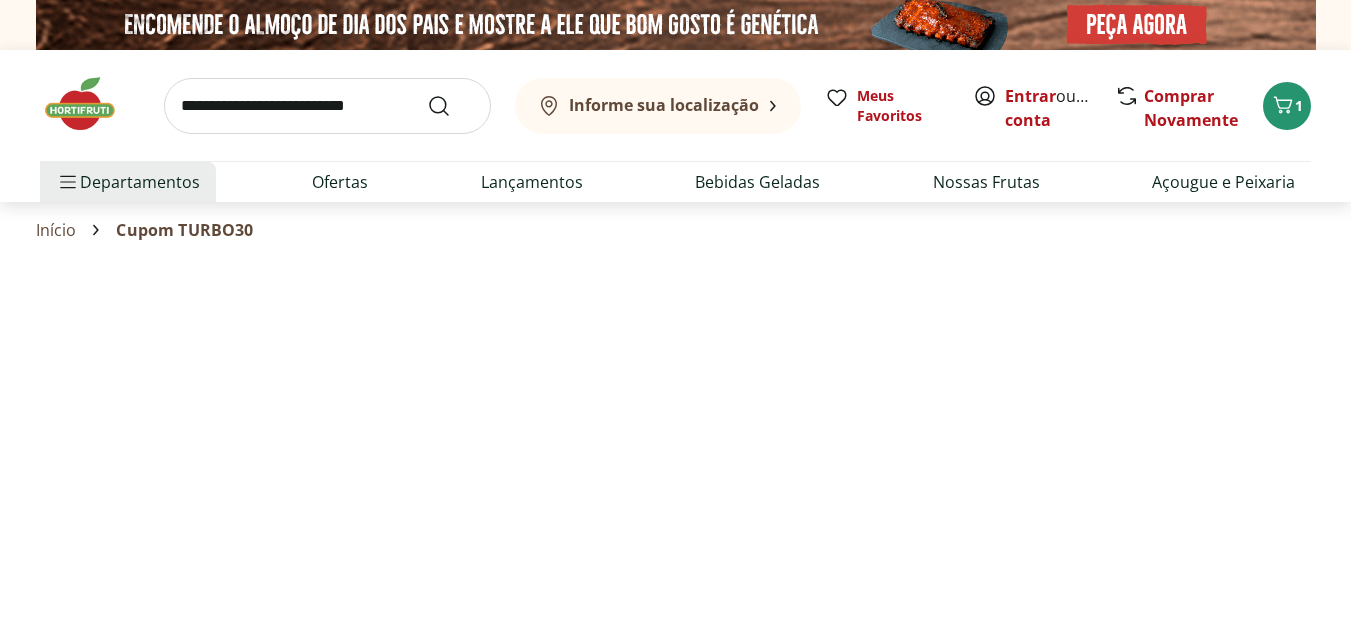 select on "**********" 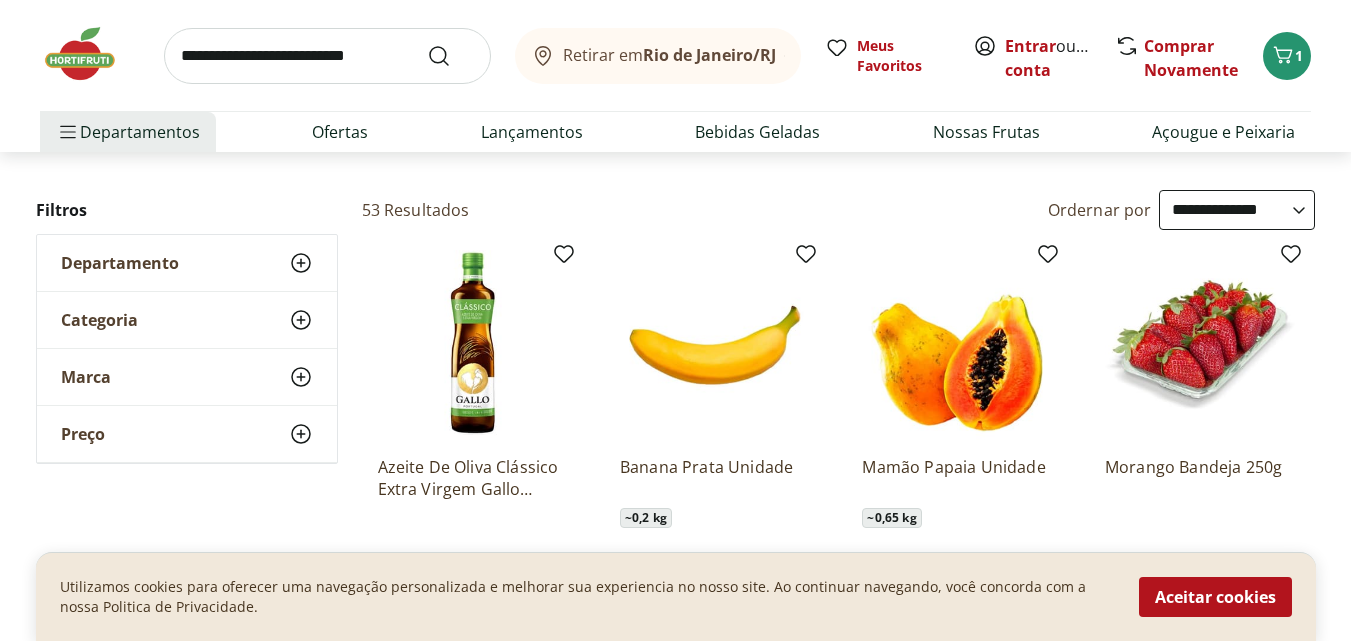 scroll, scrollTop: 200, scrollLeft: 0, axis: vertical 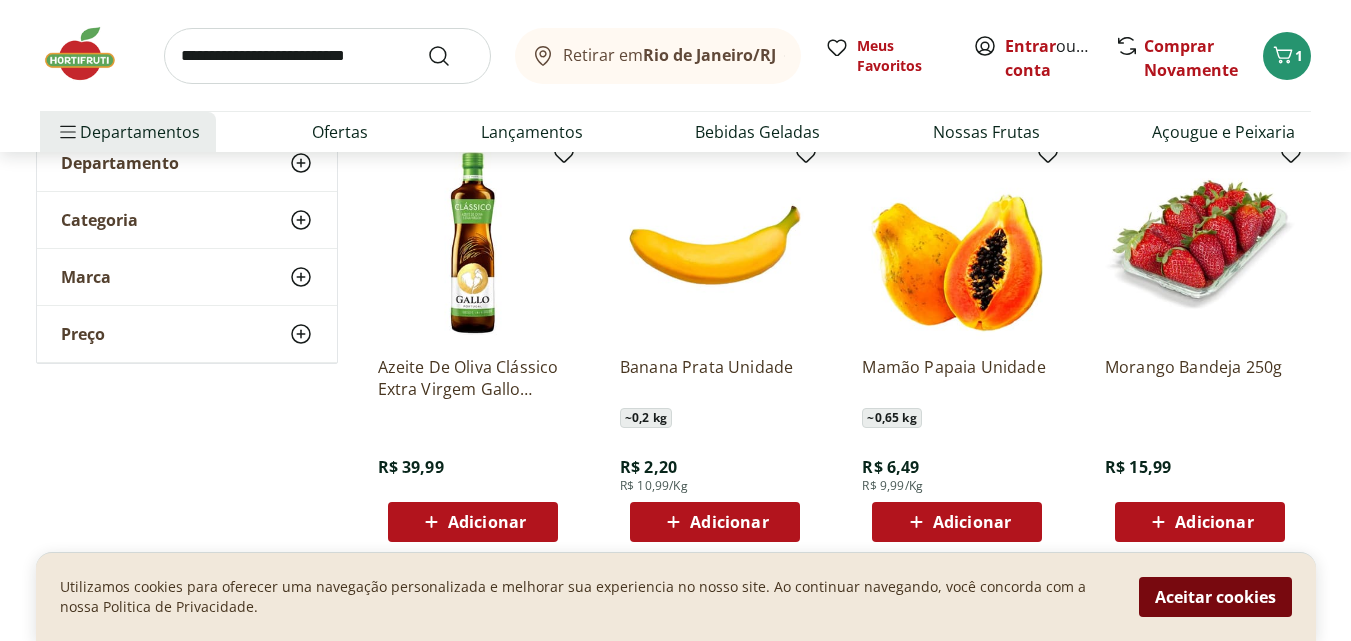 click on "Aceitar cookies" at bounding box center [1215, 597] 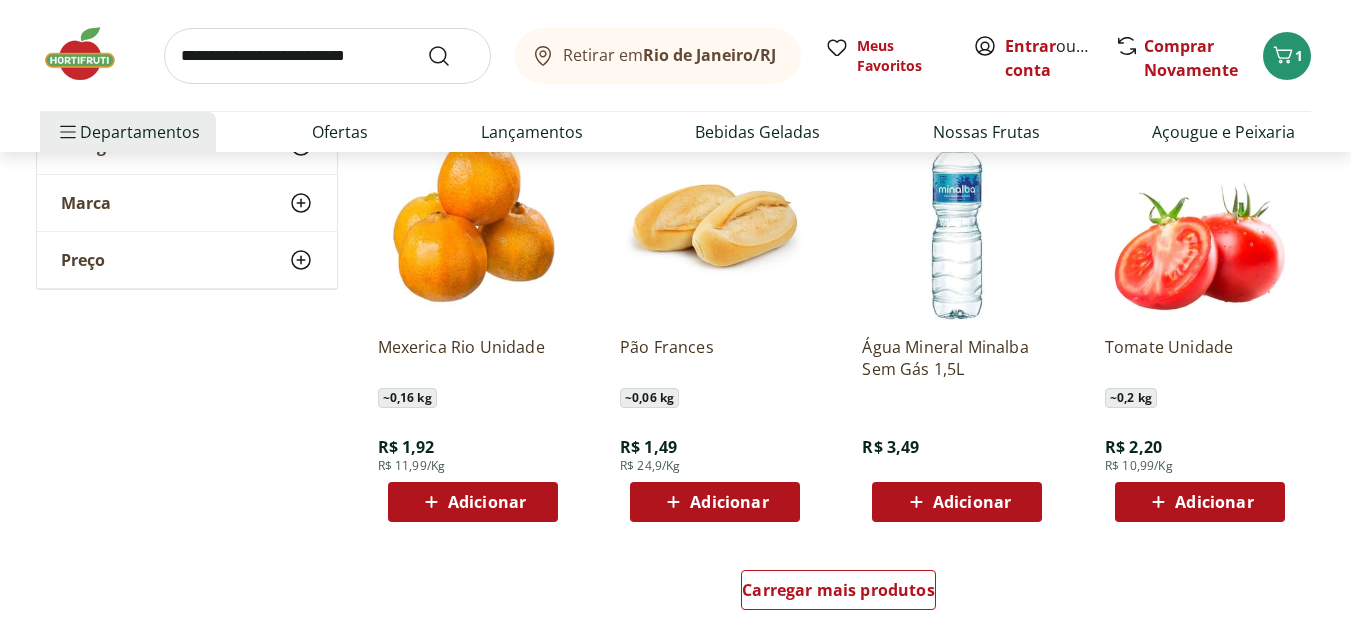 scroll, scrollTop: 1300, scrollLeft: 0, axis: vertical 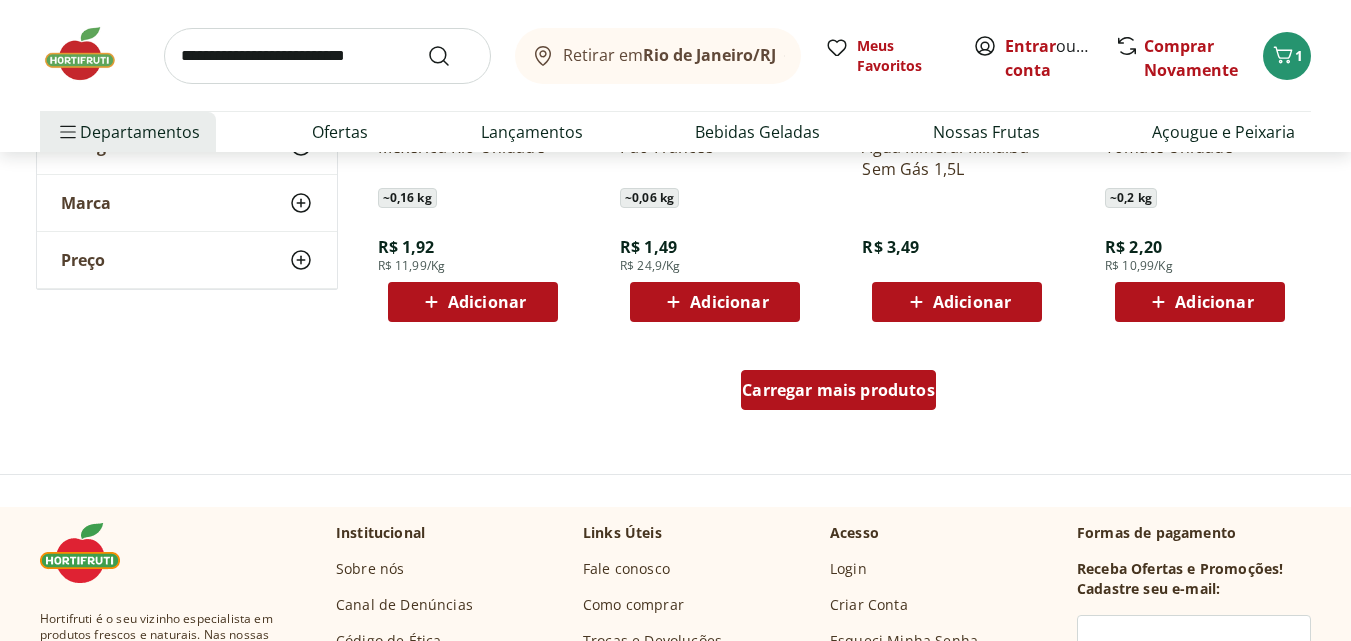 click on "Carregar mais produtos" at bounding box center [838, 390] 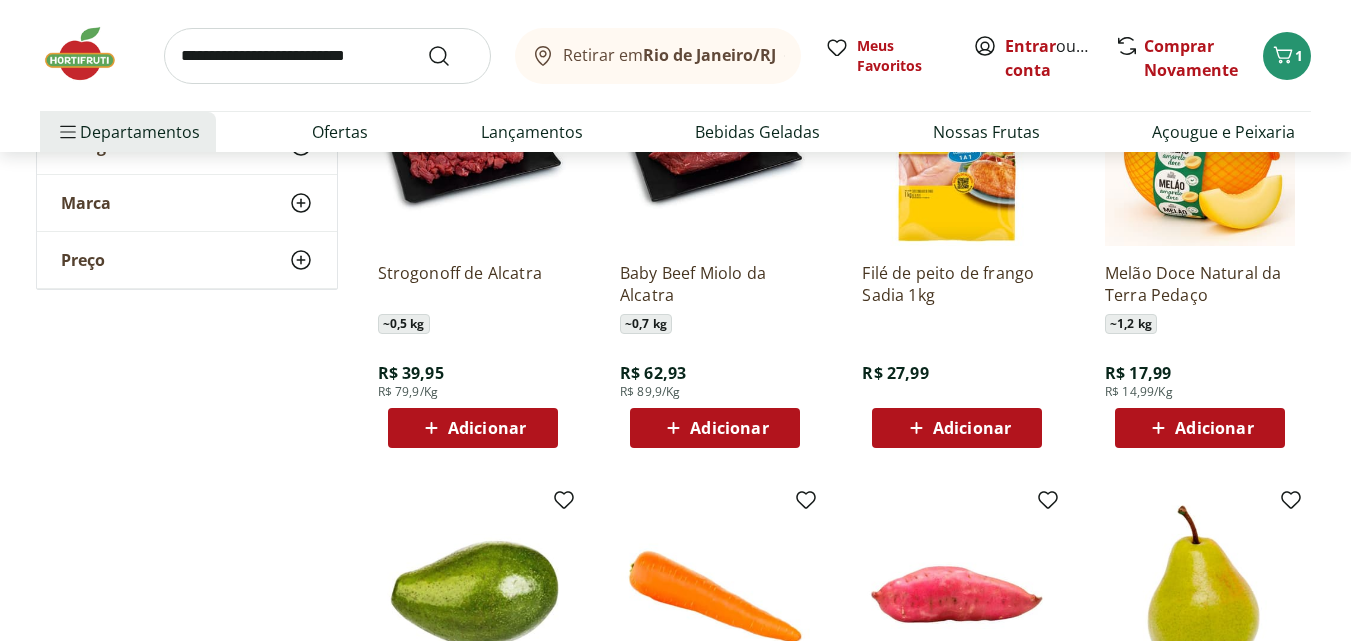 scroll, scrollTop: 1600, scrollLeft: 0, axis: vertical 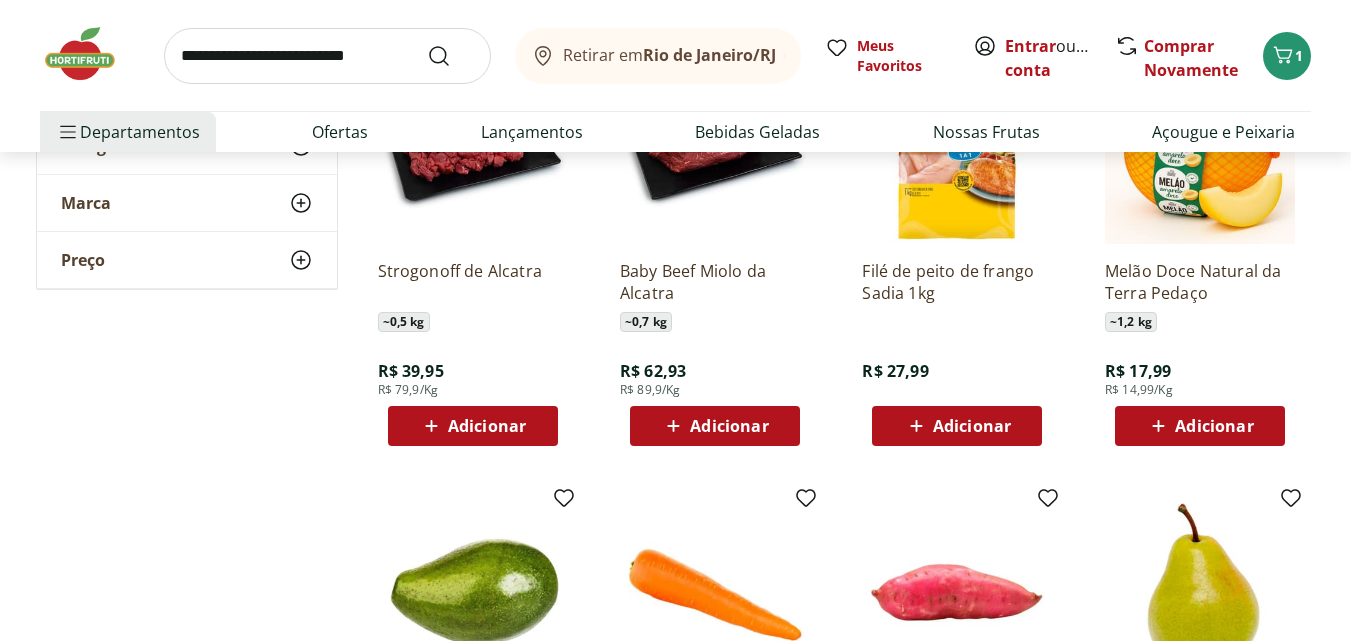 click on "Adicionar" at bounding box center [729, 426] 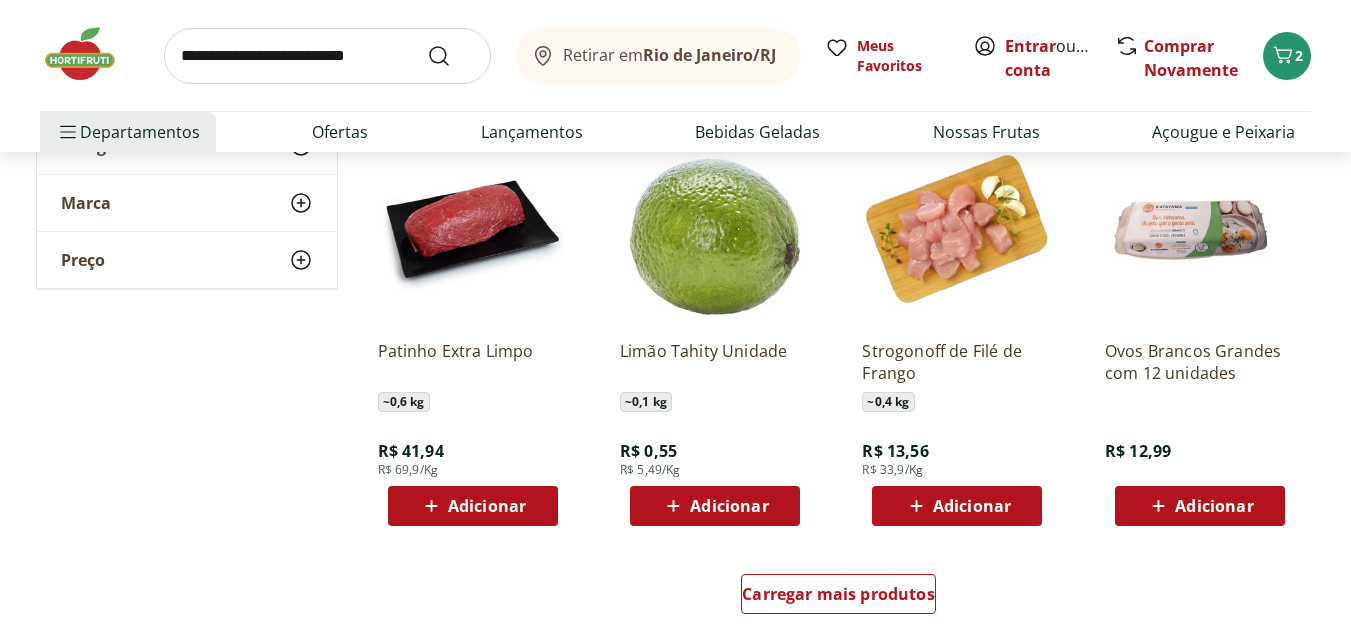 scroll, scrollTop: 2500, scrollLeft: 0, axis: vertical 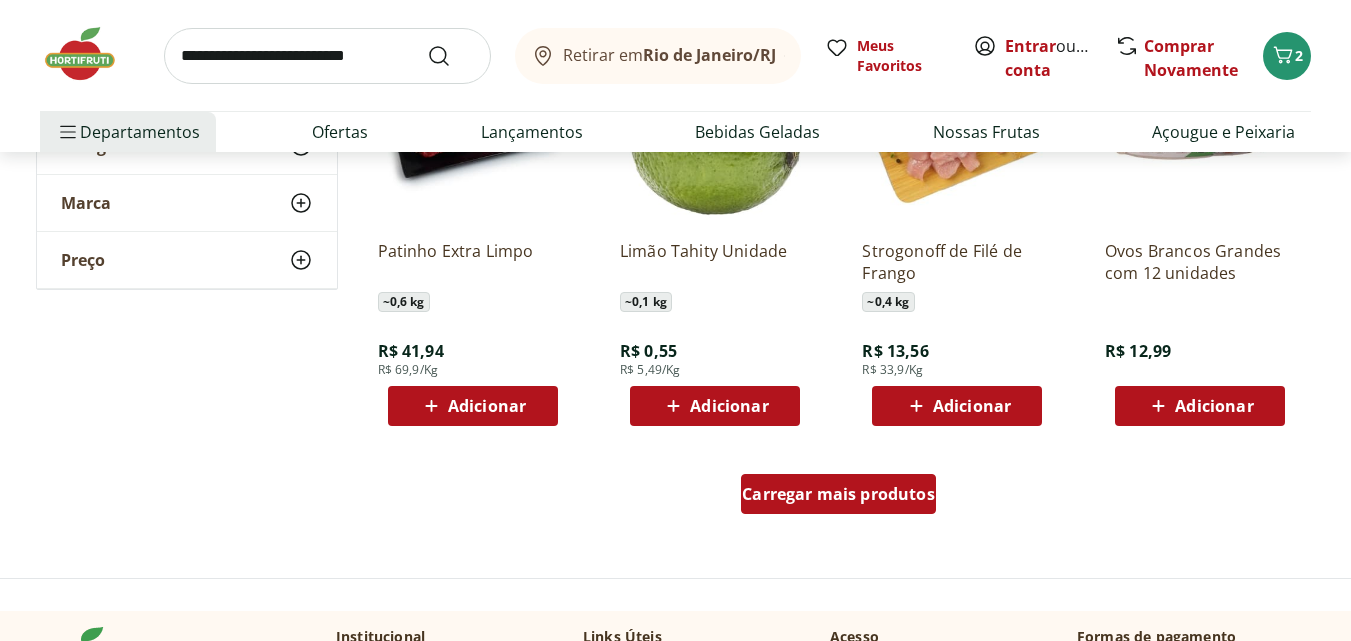 click on "Carregar mais produtos" at bounding box center [838, 494] 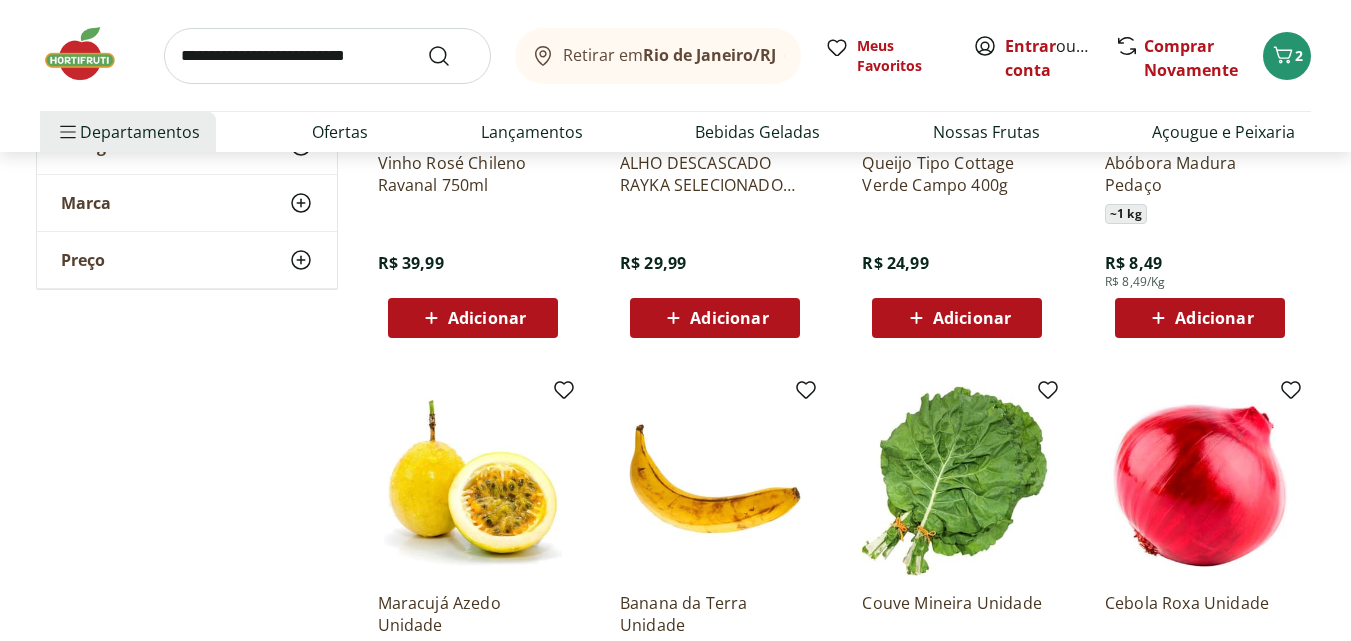 scroll, scrollTop: 3500, scrollLeft: 0, axis: vertical 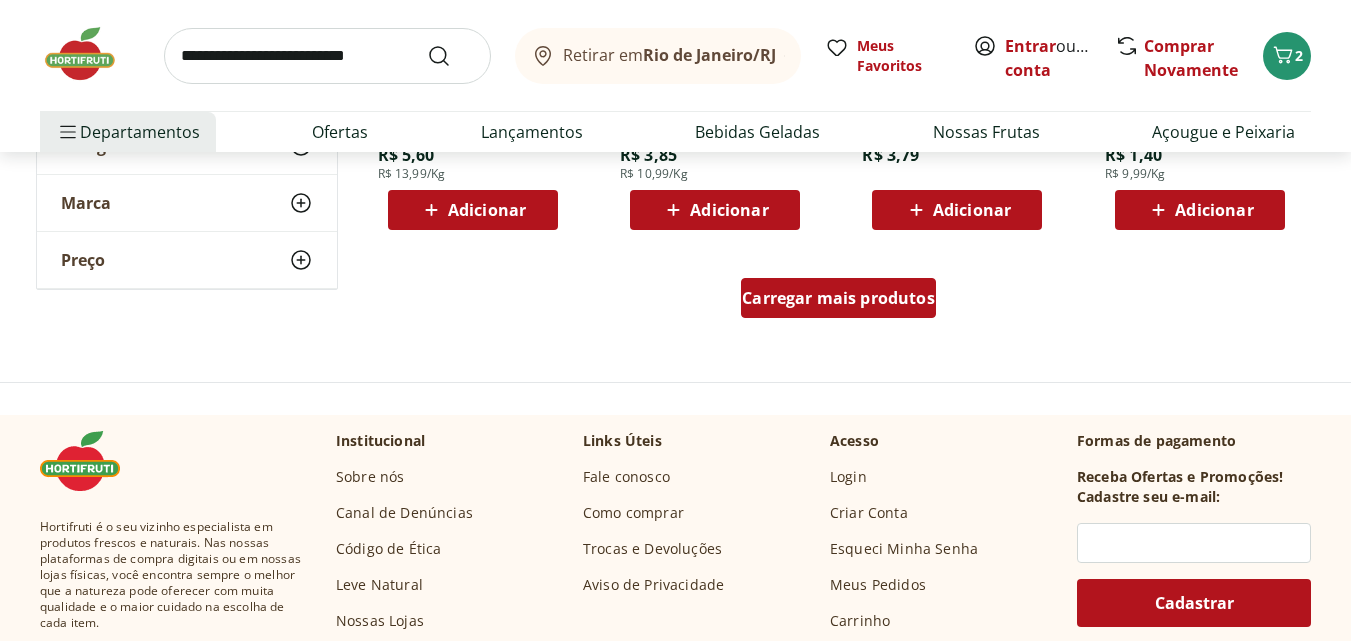 click on "Carregar mais produtos" at bounding box center [838, 298] 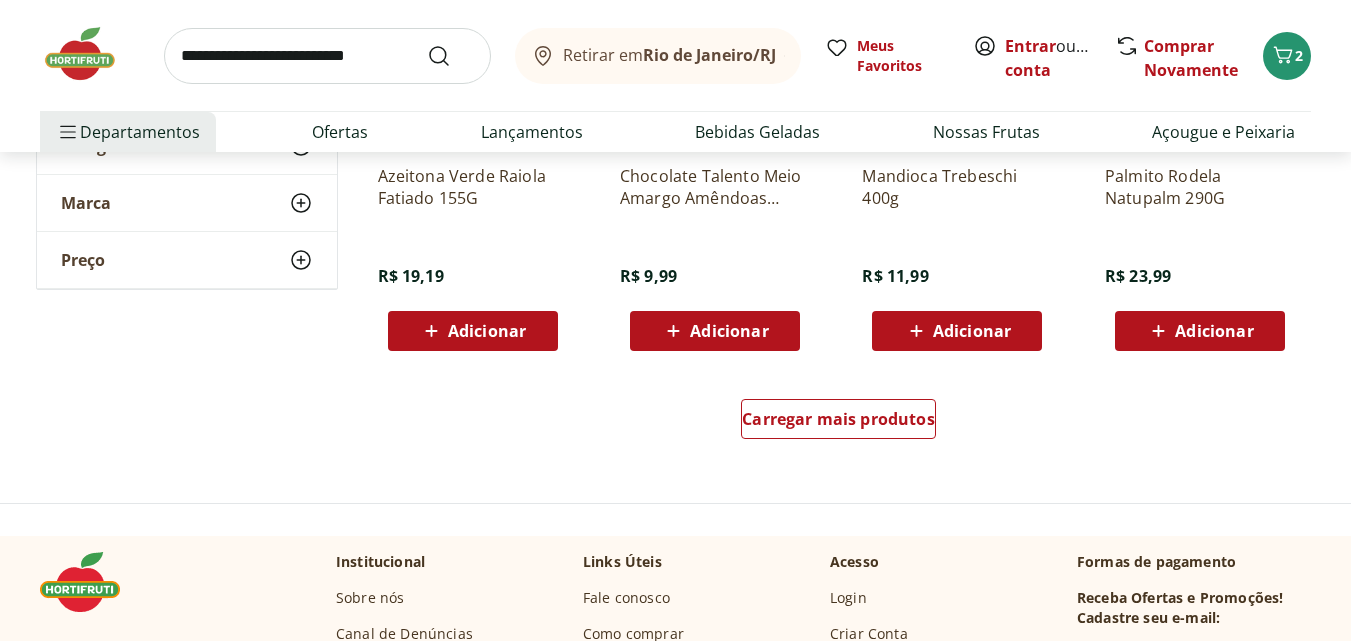 scroll, scrollTop: 5200, scrollLeft: 0, axis: vertical 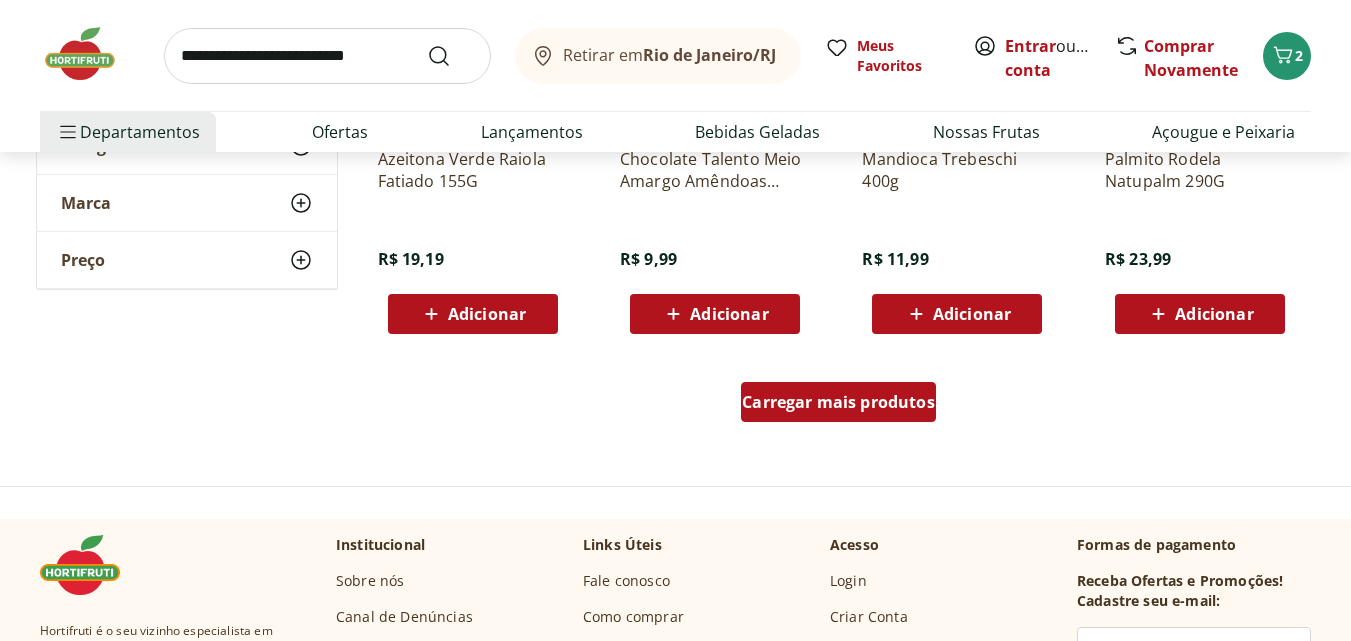 click on "Carregar mais produtos" at bounding box center [838, 402] 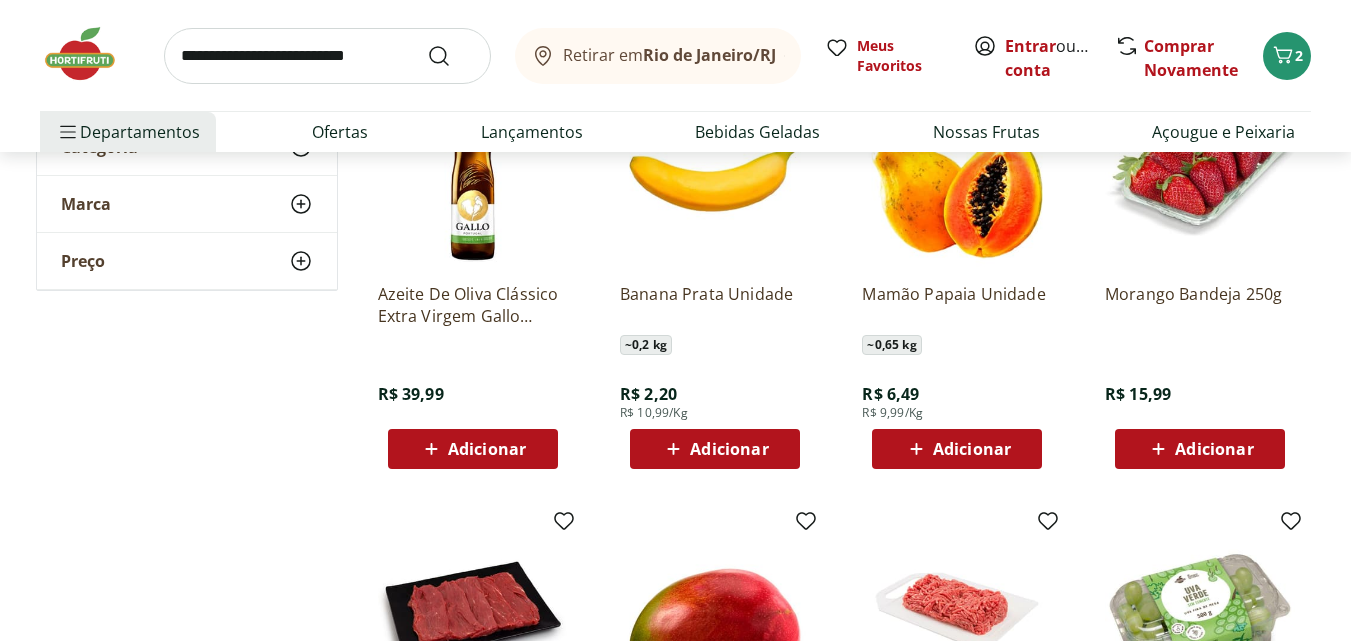 scroll, scrollTop: 300, scrollLeft: 0, axis: vertical 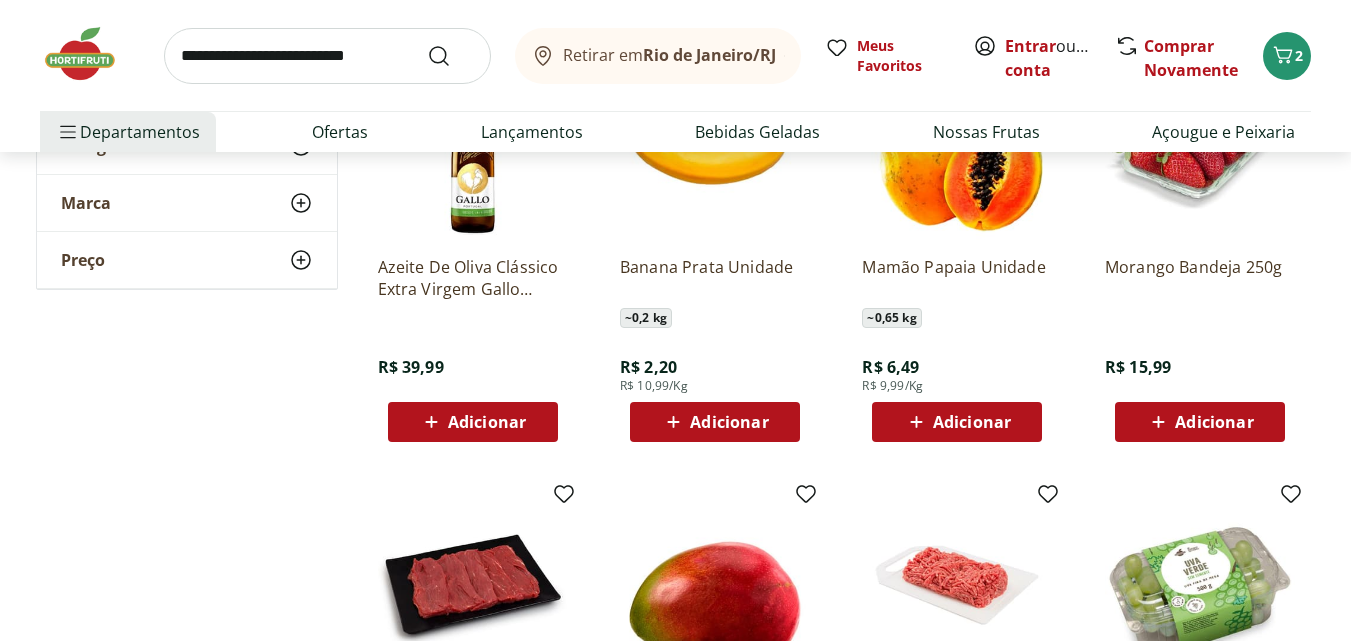 click on "Adicionar" at bounding box center (487, 422) 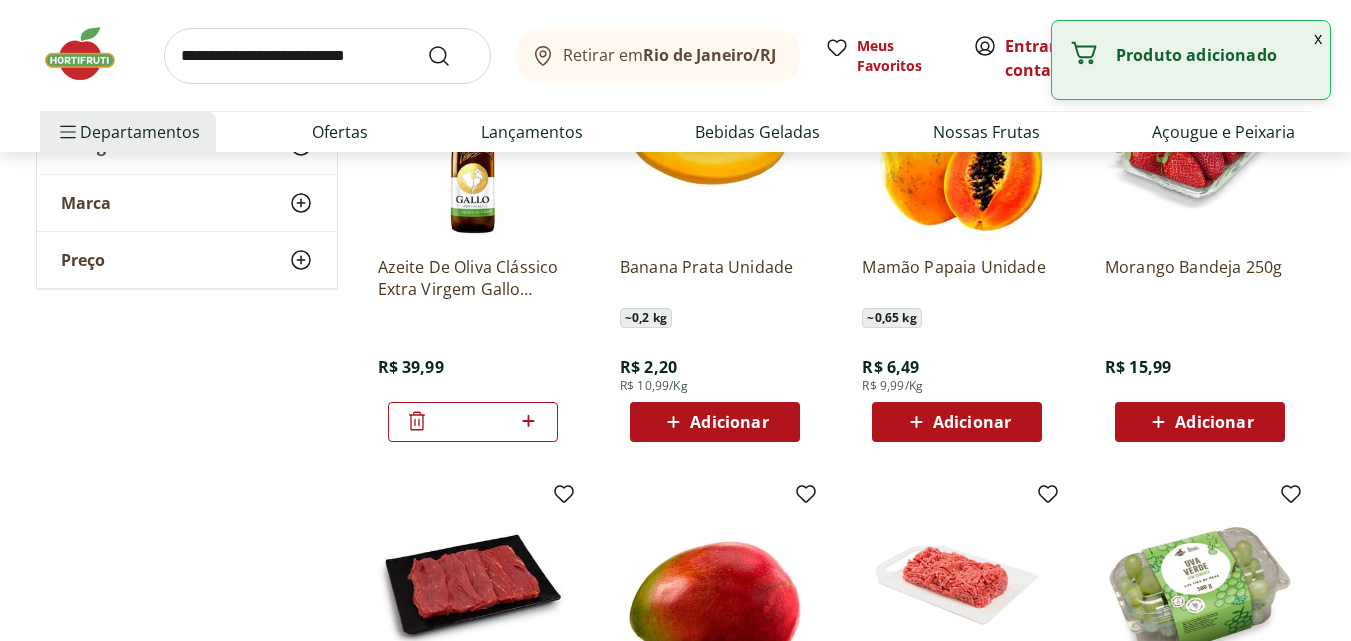click on "x" at bounding box center (1318, 38) 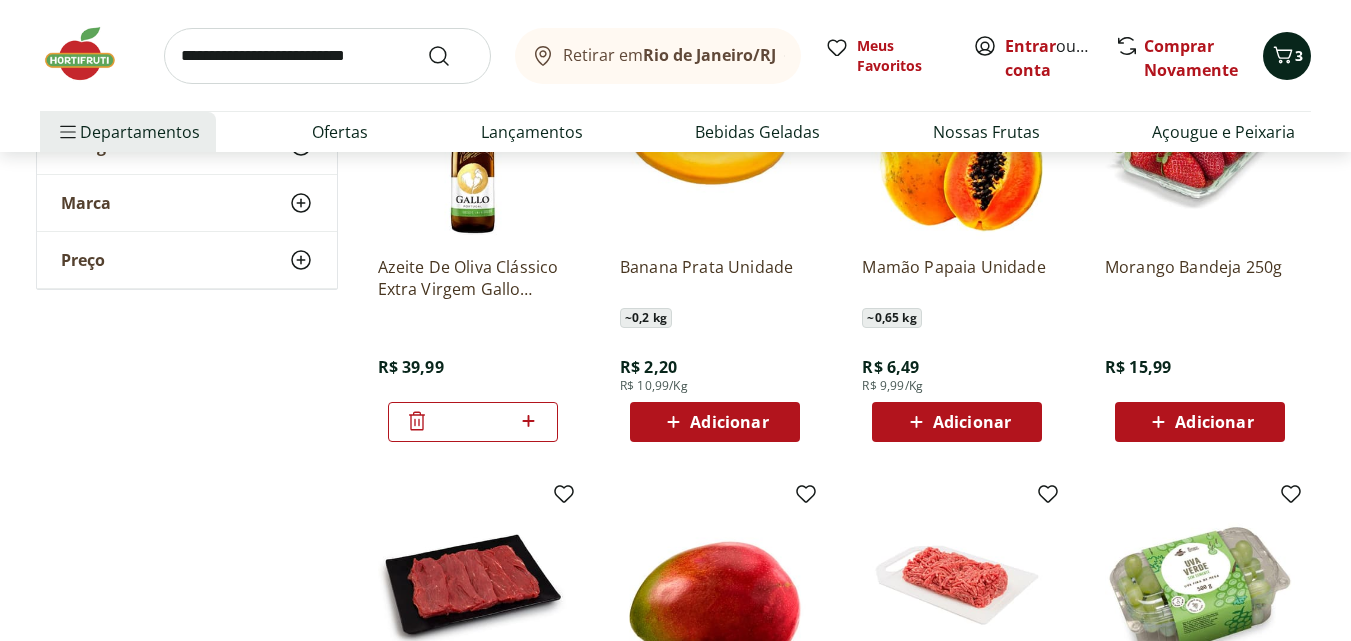 click 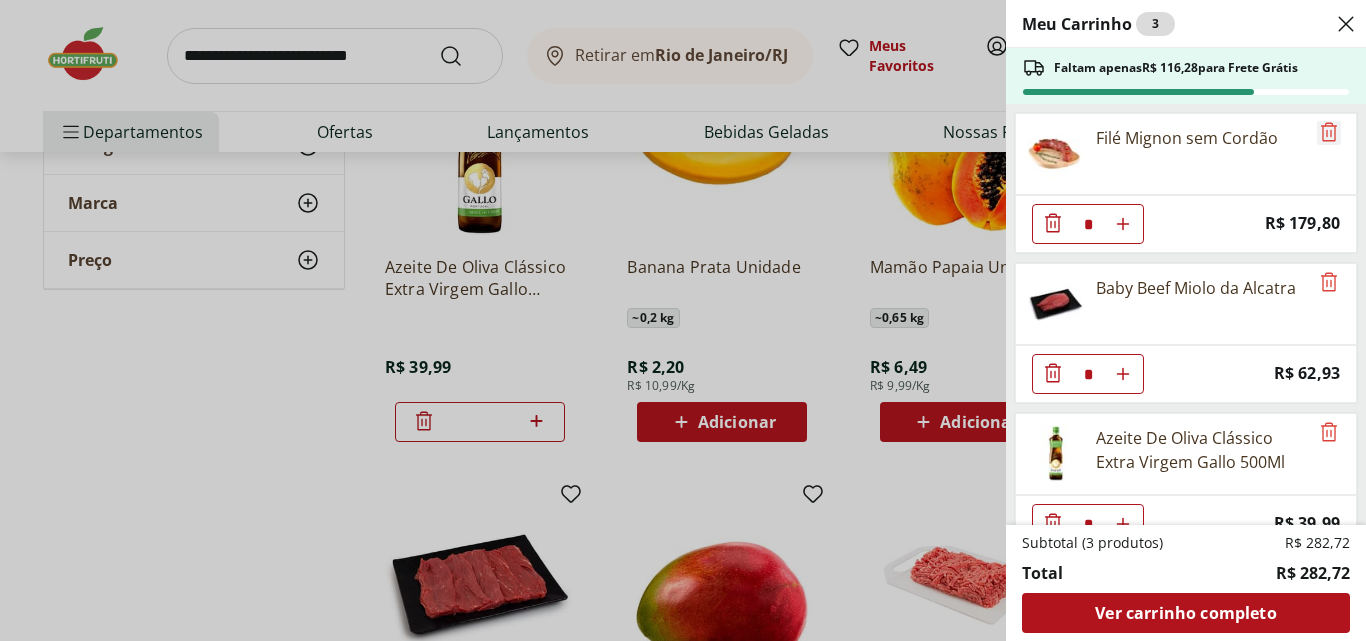 click 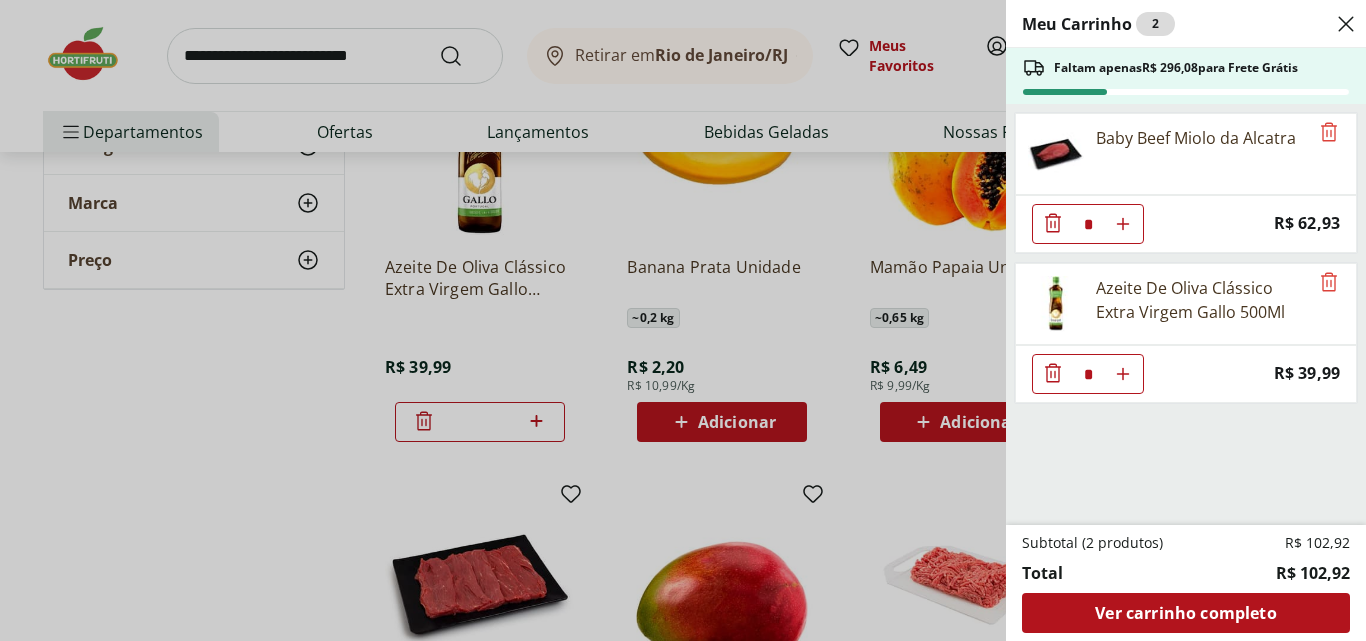 click on "Meu Carrinho 2 Faltam apenas  R$ 296,08  para Frete Grátis Baby Beef Miolo da Alcatra * Price: R$ 62,93 Azeite De Oliva Clássico Extra Virgem Gallo 500Ml * Price: R$ 39,99 Subtotal (2 produtos) R$ 102,92 Total R$ 102,92 Ver carrinho completo" at bounding box center (683, 320) 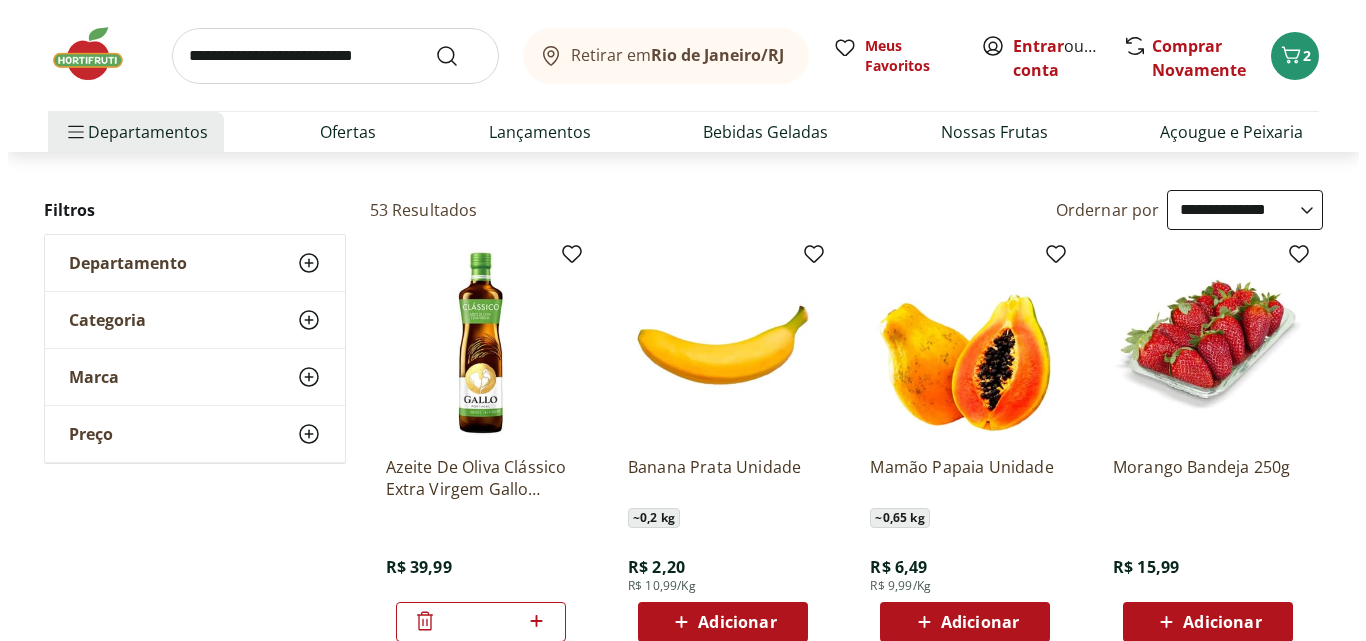 scroll, scrollTop: 300, scrollLeft: 0, axis: vertical 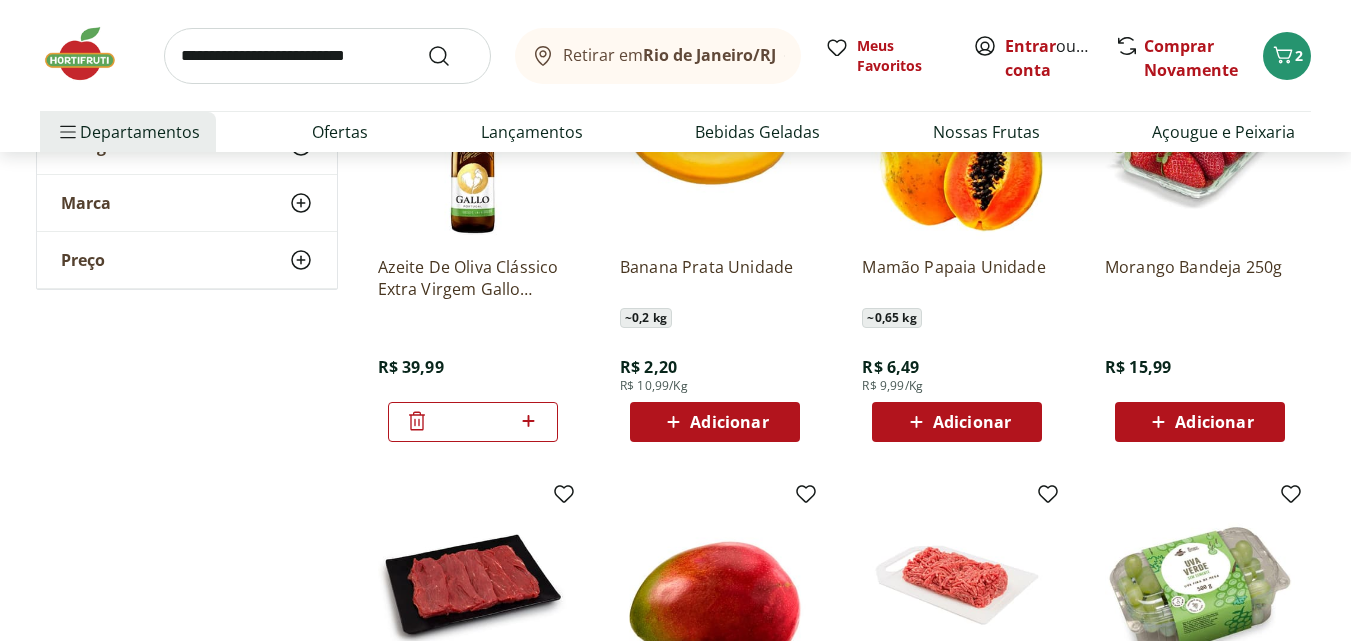 click on "Adicionar" at bounding box center (1214, 422) 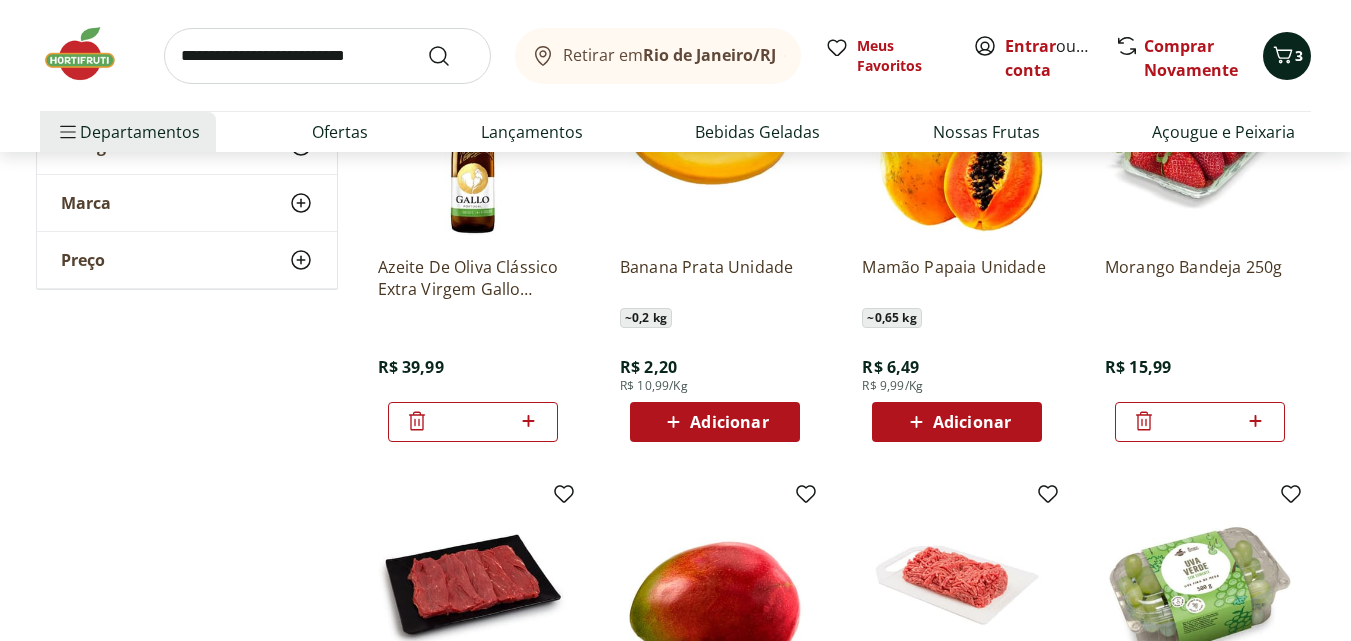click 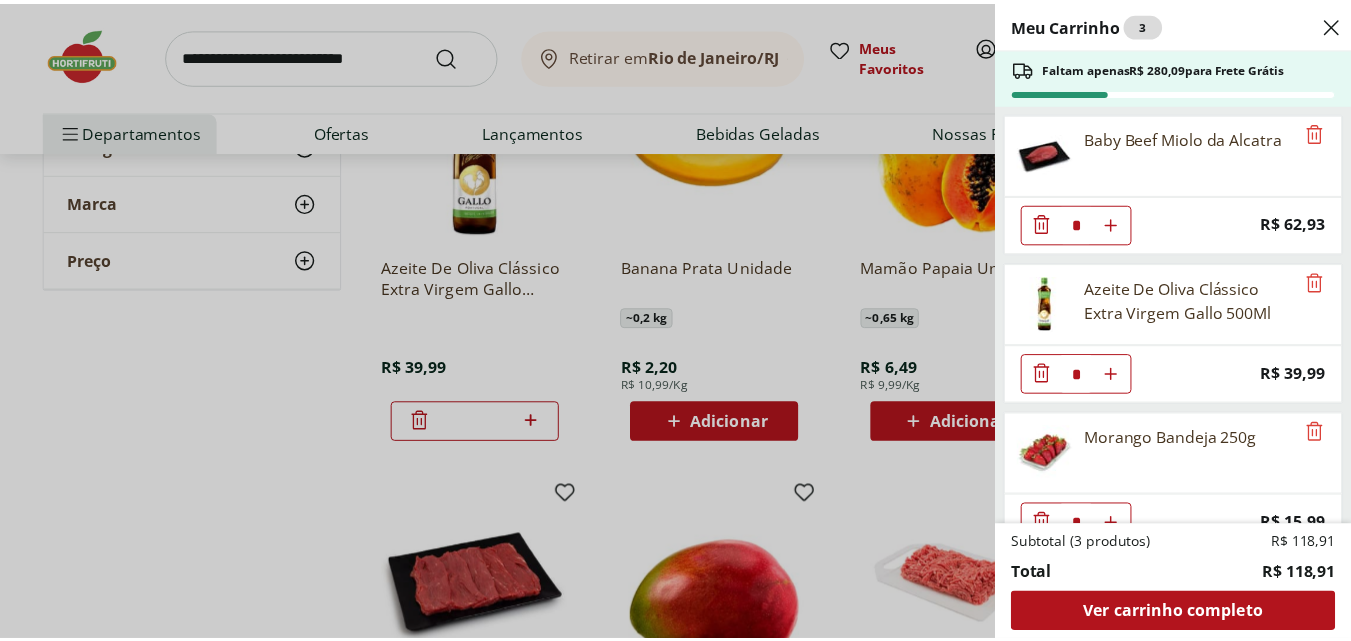 scroll, scrollTop: 37, scrollLeft: 0, axis: vertical 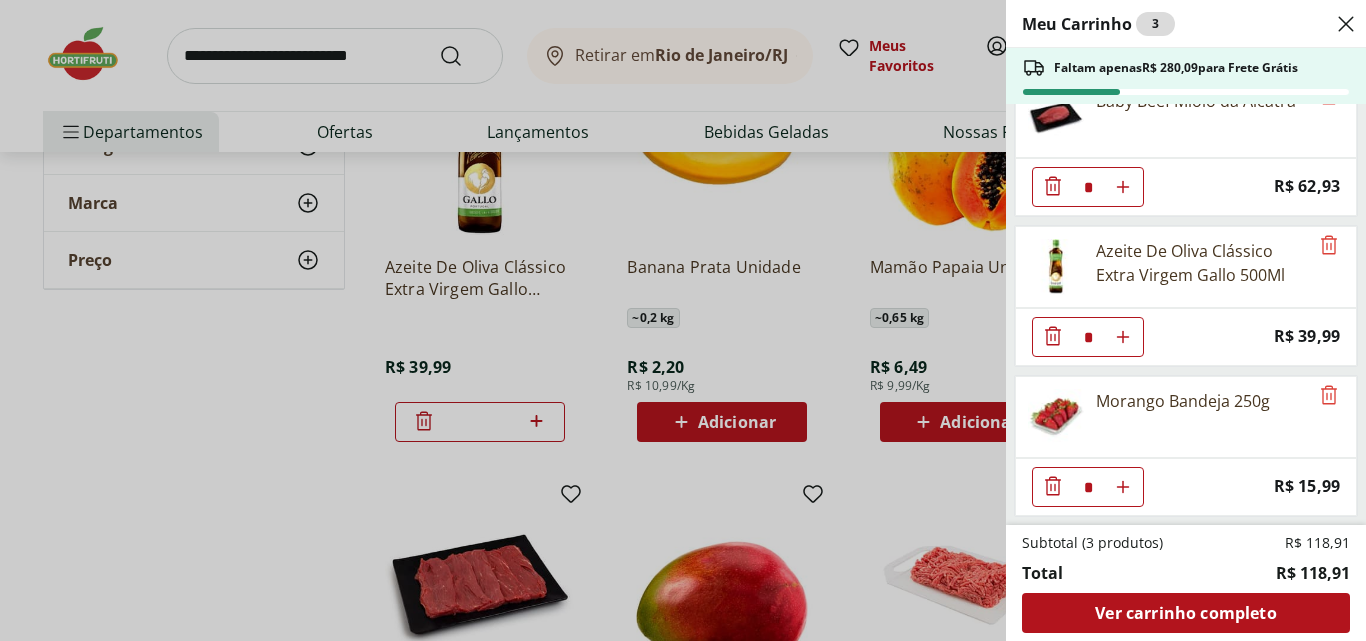 click 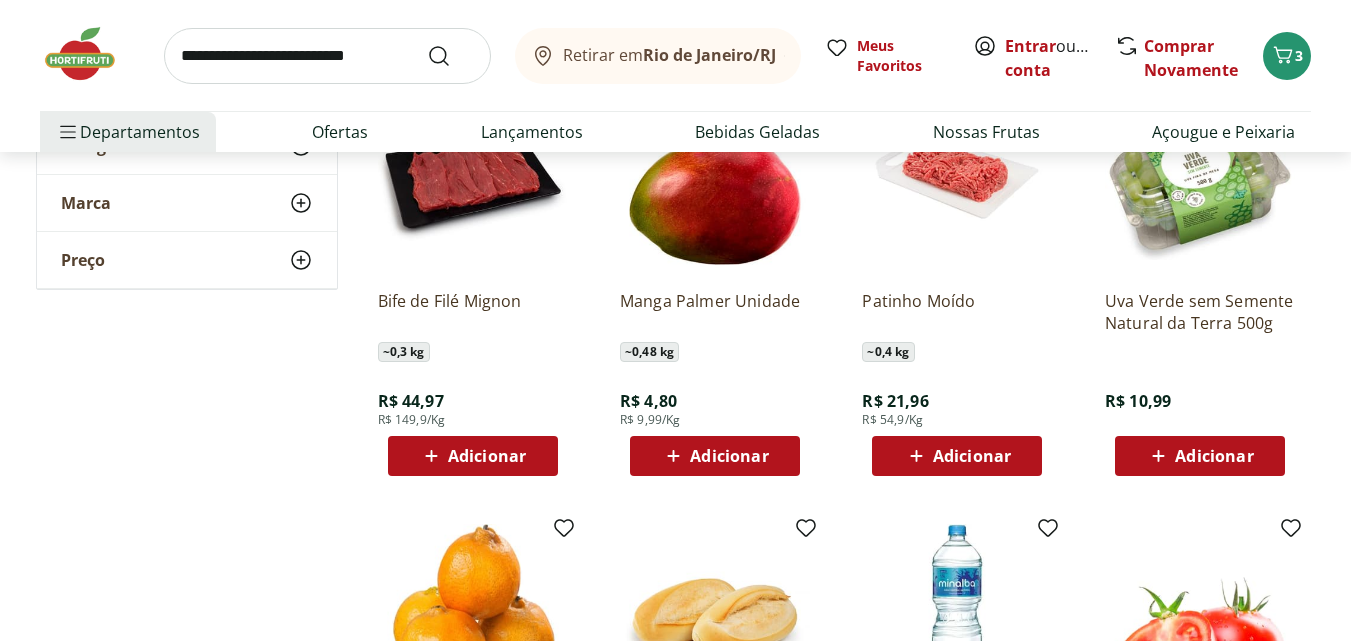 scroll, scrollTop: 700, scrollLeft: 0, axis: vertical 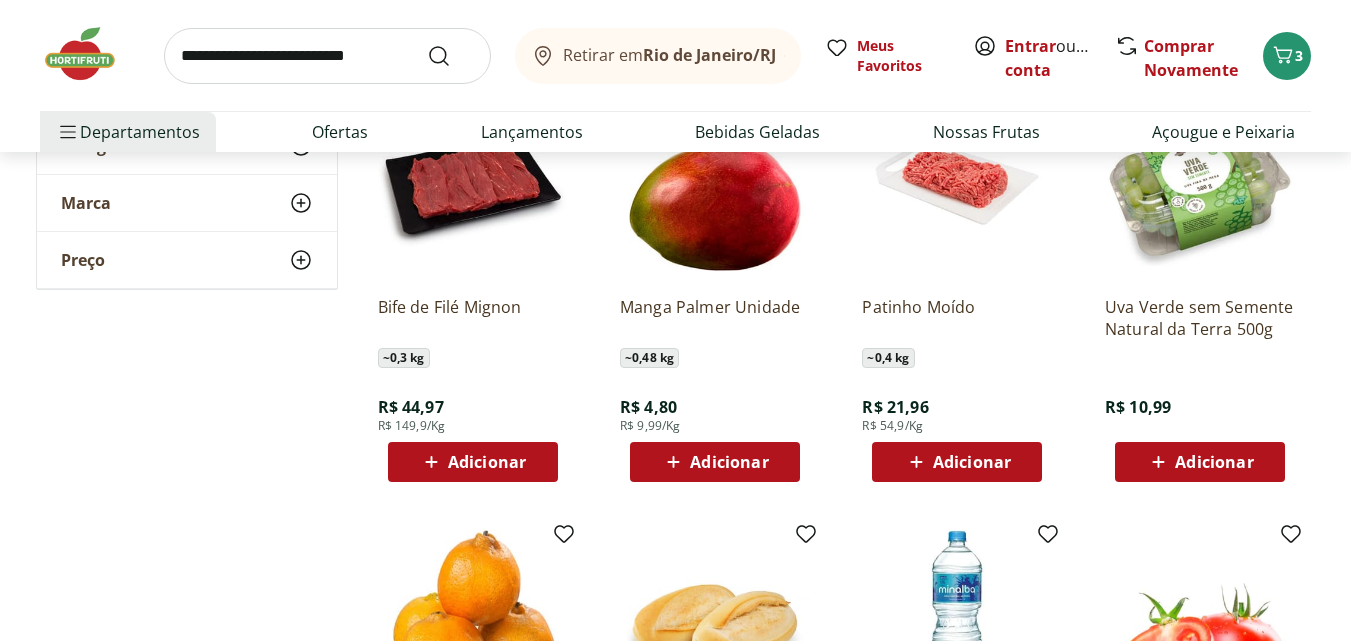 click on "Adicionar" at bounding box center [972, 462] 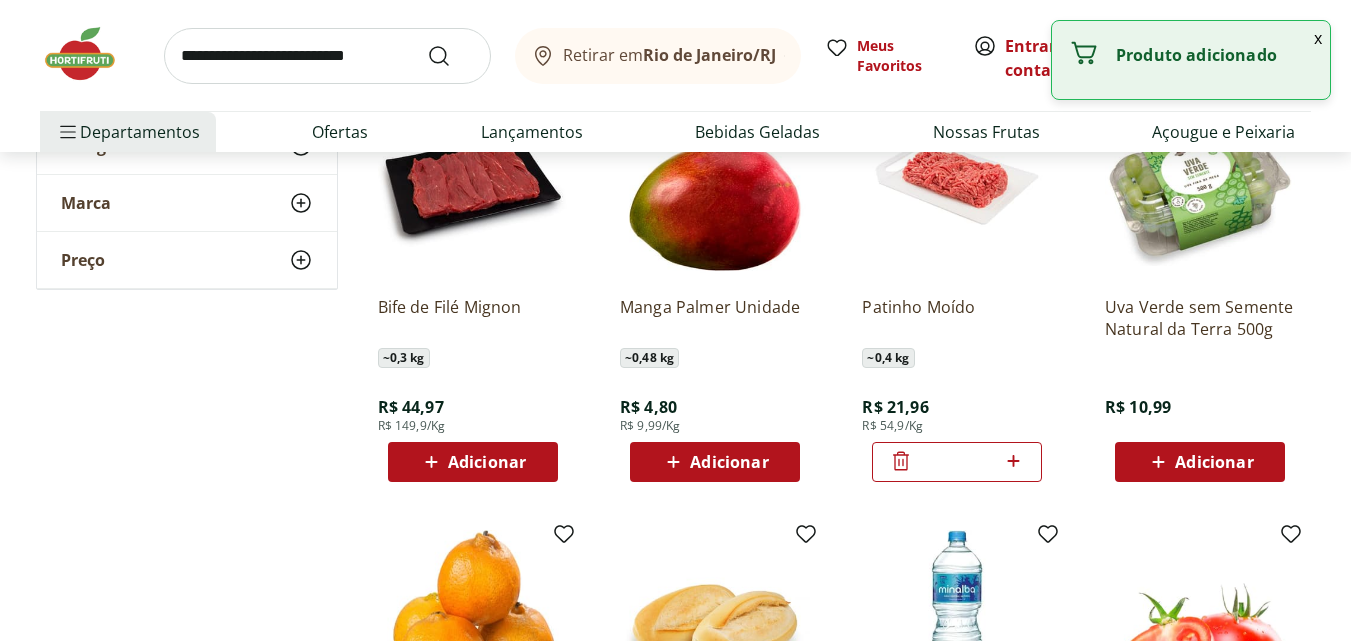 click on "**********" at bounding box center [676, 2652] 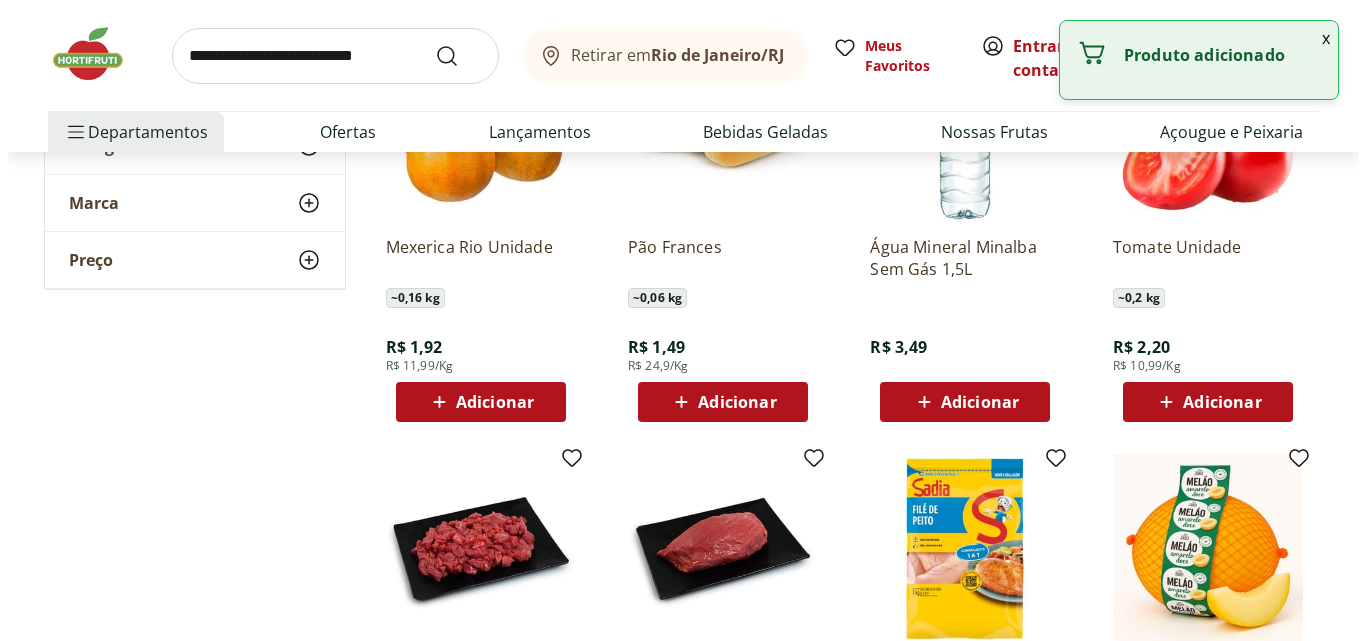 scroll, scrollTop: 1400, scrollLeft: 0, axis: vertical 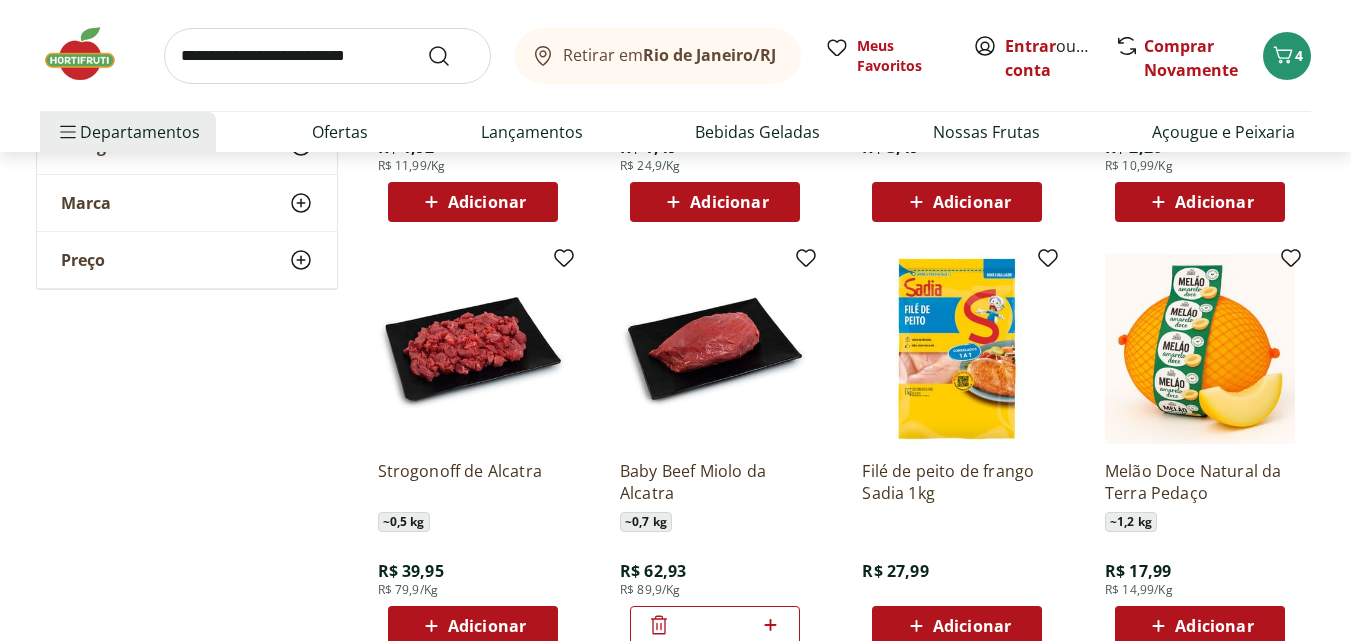 click on "Retirar em  Rio de Janeiro/RJ Meus Favoritos Entrar  ou  Criar conta Comprar Novamente 4  Departamentos Nossa Marca Nossa Marca Ver tudo do departamento Açougue & Peixaria Congelados e Refrigerados Frutas, Legumes e Verduras Orgânicos Mercearia Sorvetes Hortifruti Hortifruti Ver tudo do departamento Cogumelos Frutas Legumes Ovos Temperos Frescos Verduras Orgânicos Orgânicos Ver tudo do departamento Bebidas Orgânicas Frutas Orgânicas Legumes Orgânicos Ovos Orgânicos Perecíveis Orgânicos Verduras Orgânicas Temperos Frescos Açougue e Peixaria Açougue e Peixaria Ver tudo do departamento Aves Bovinos Exóticos Frutos do Mar Linguiça e Salsicha Peixes Salgados e Defumados Suínos Prontinhos Prontinhos Ver tudo do departamento Frutas Cortadinhas Pré Preparados Prontos para Consumo Saladas Sucos e Água de Coco Padaria Padaria Ver tudo do departamento Bolos e Mini Bolos Doces Pão Padaria Própria Salgados Torradas Bebidas Bebidas Ver tudo do departamento Água Água de Coco Cerveja Destilados Vinhos" at bounding box center (675, 76) 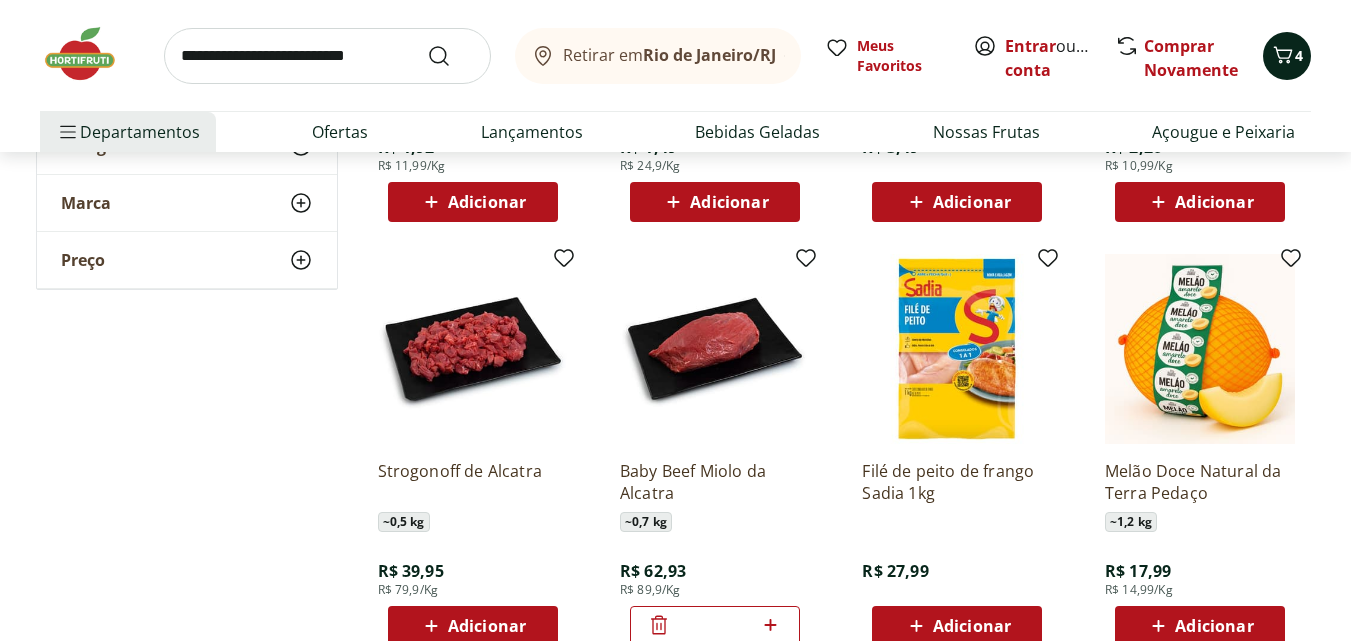 click 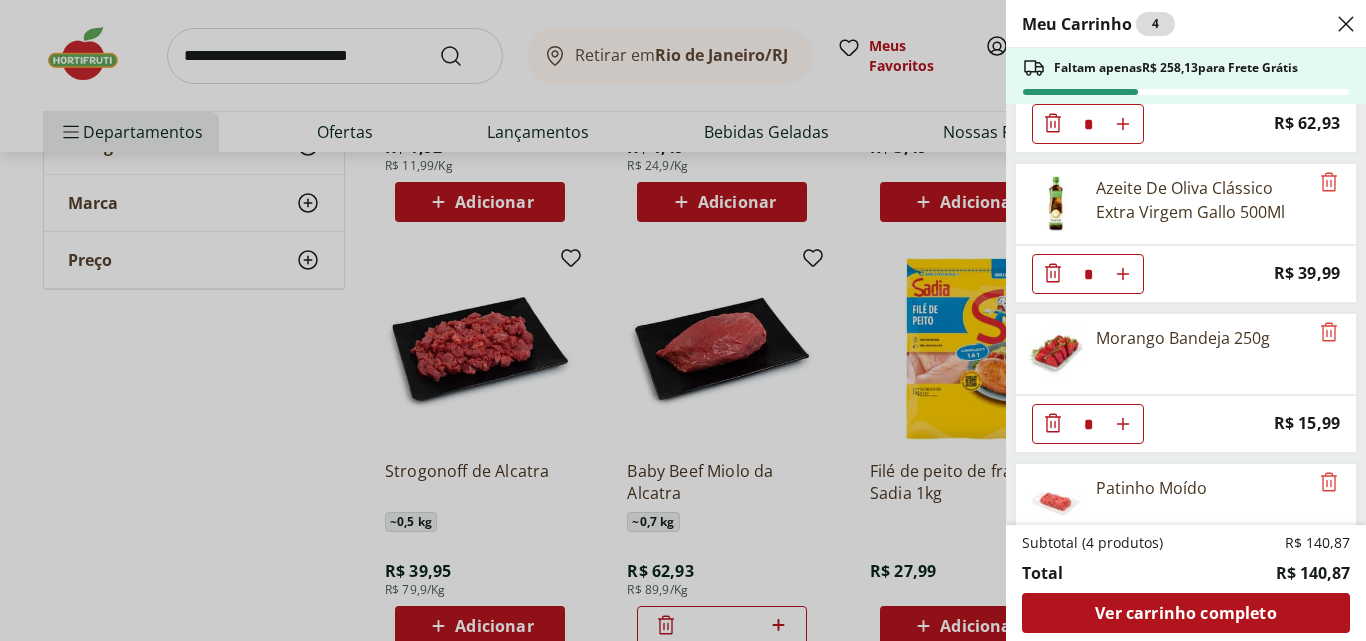 scroll, scrollTop: 187, scrollLeft: 0, axis: vertical 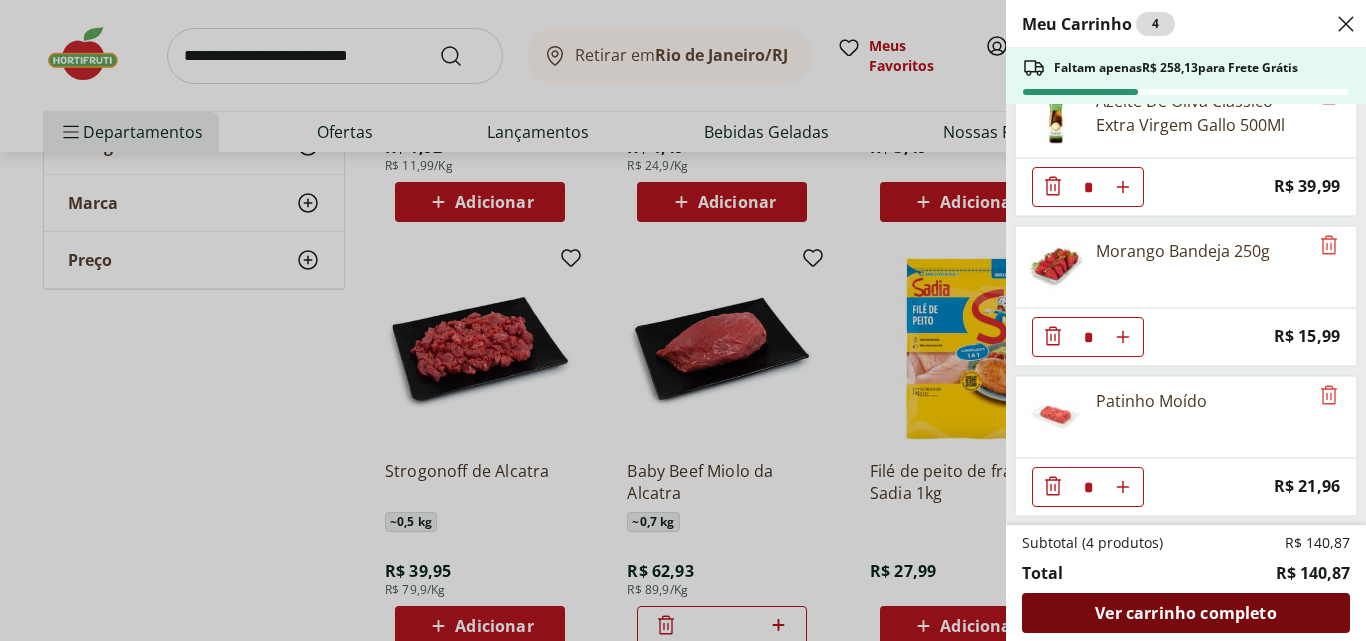 click on "Ver carrinho completo" at bounding box center [1185, 613] 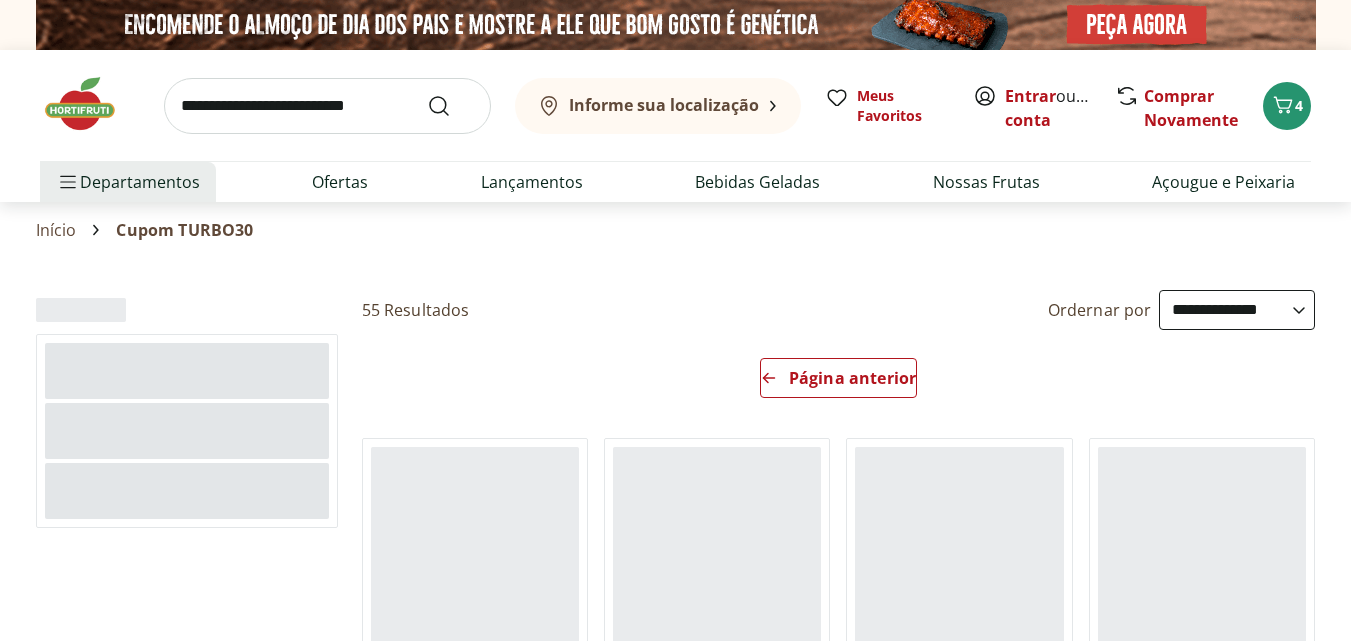 select on "**********" 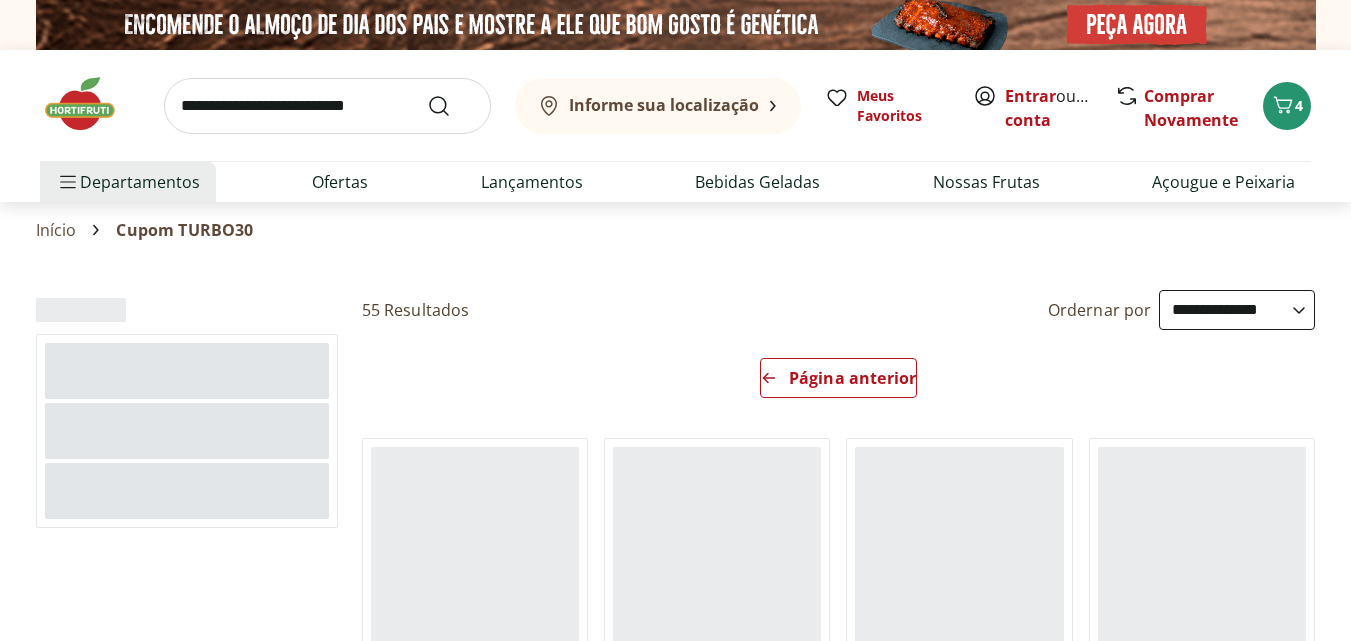 scroll, scrollTop: 0, scrollLeft: 0, axis: both 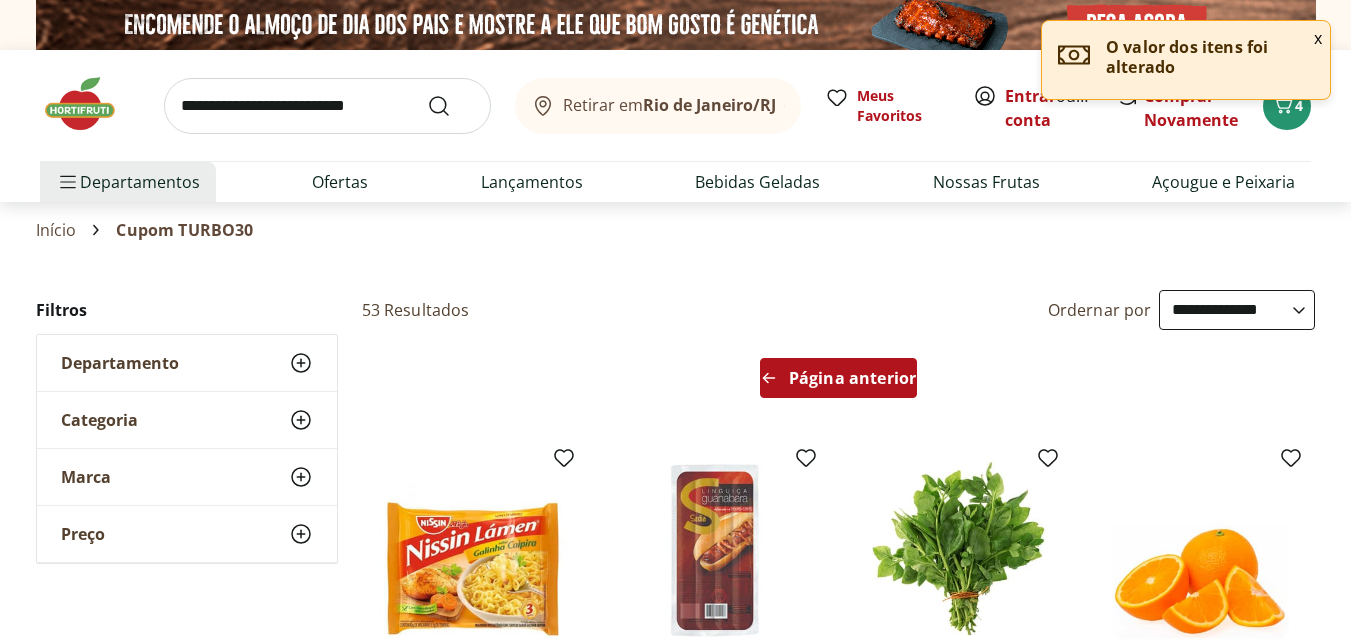 click on "Página anterior" at bounding box center (852, 378) 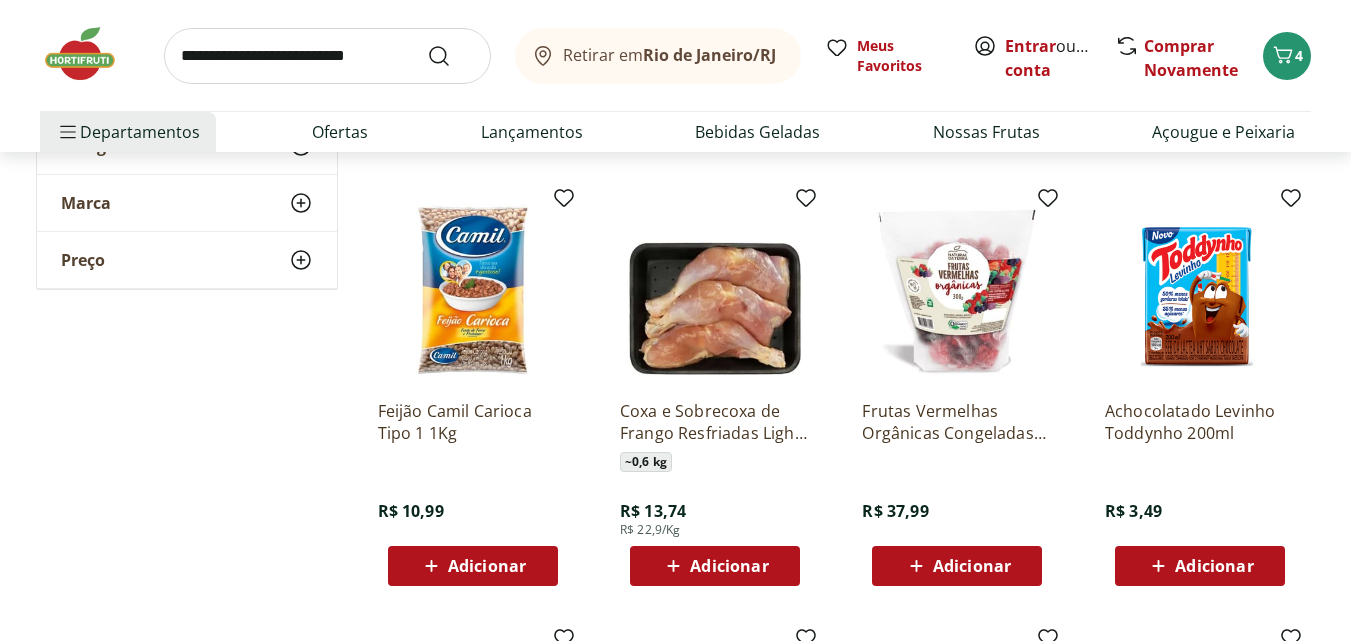 scroll, scrollTop: 100, scrollLeft: 0, axis: vertical 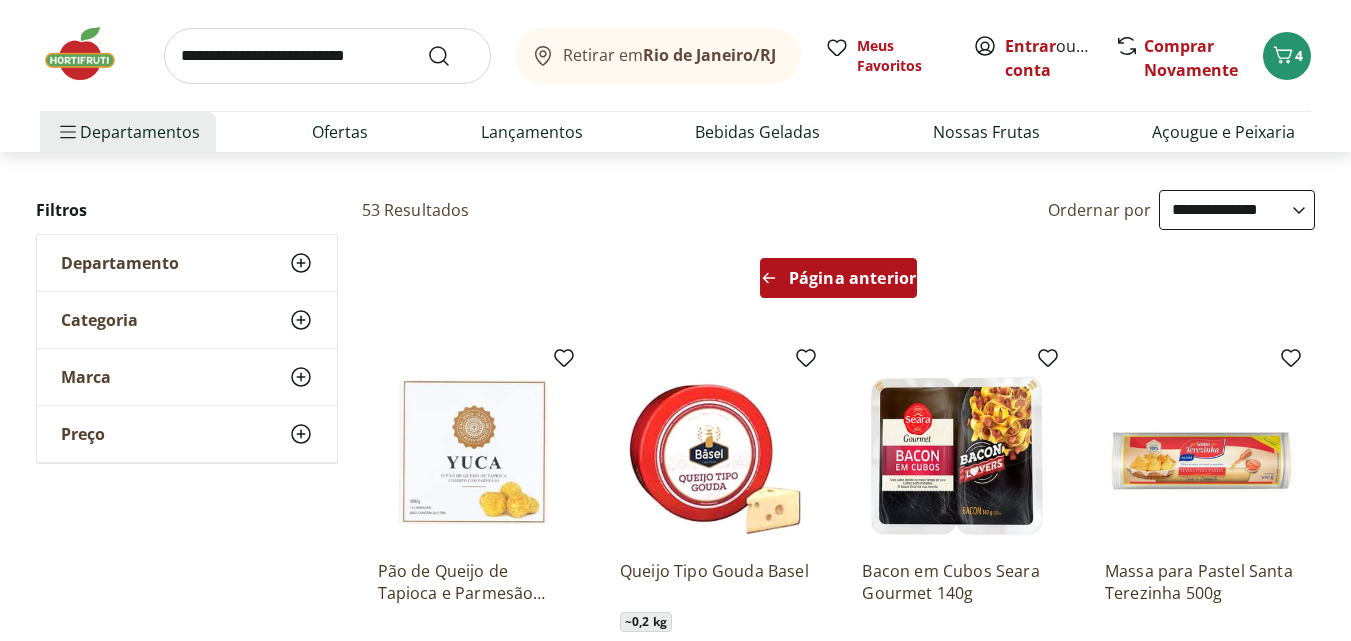 click on "Página anterior" at bounding box center (838, 278) 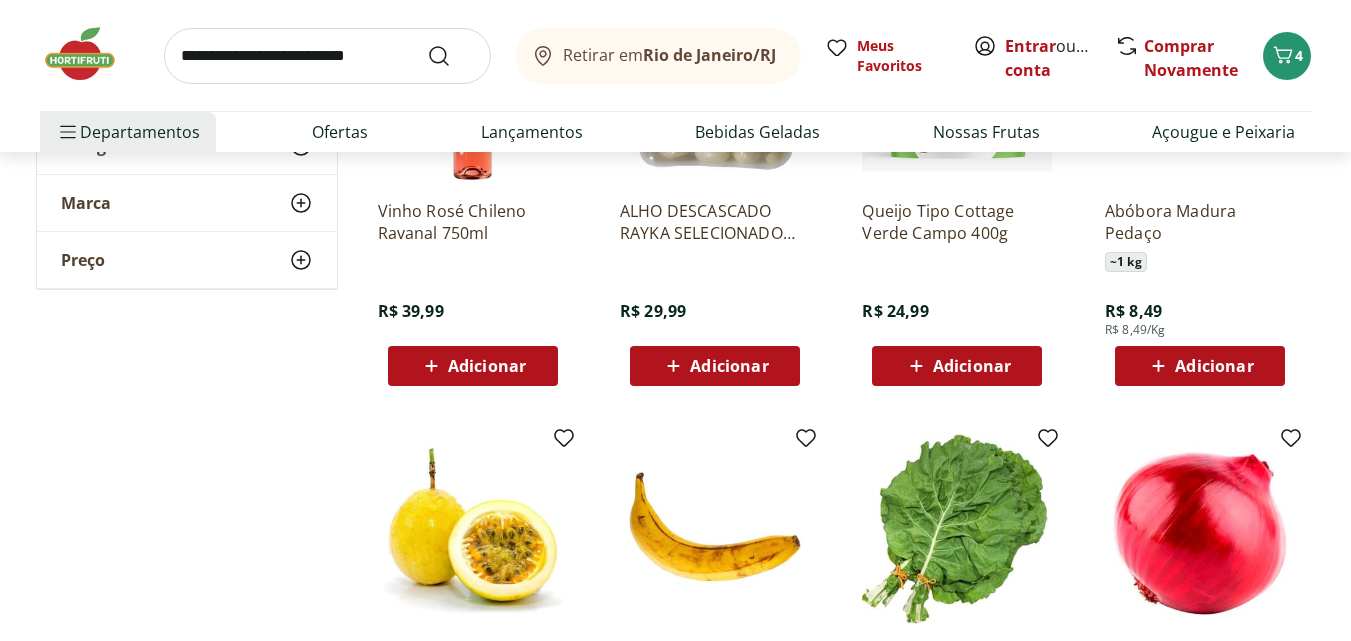 scroll, scrollTop: 1100, scrollLeft: 0, axis: vertical 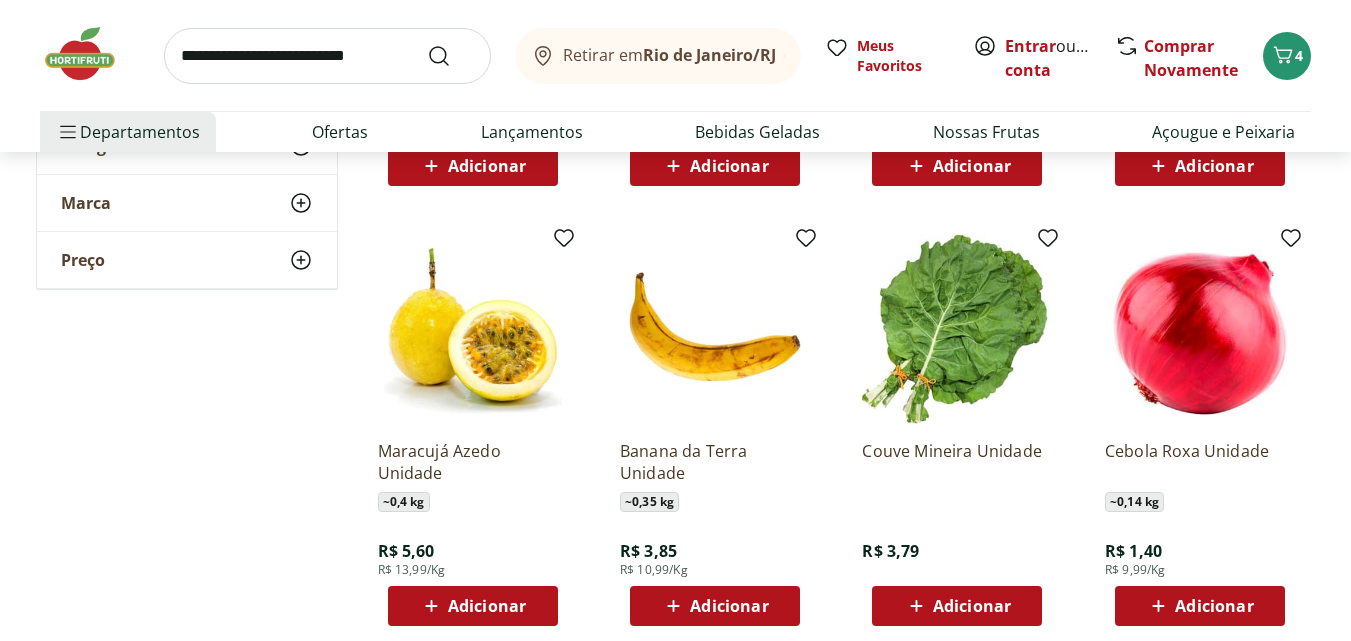 click at bounding box center (715, 329) 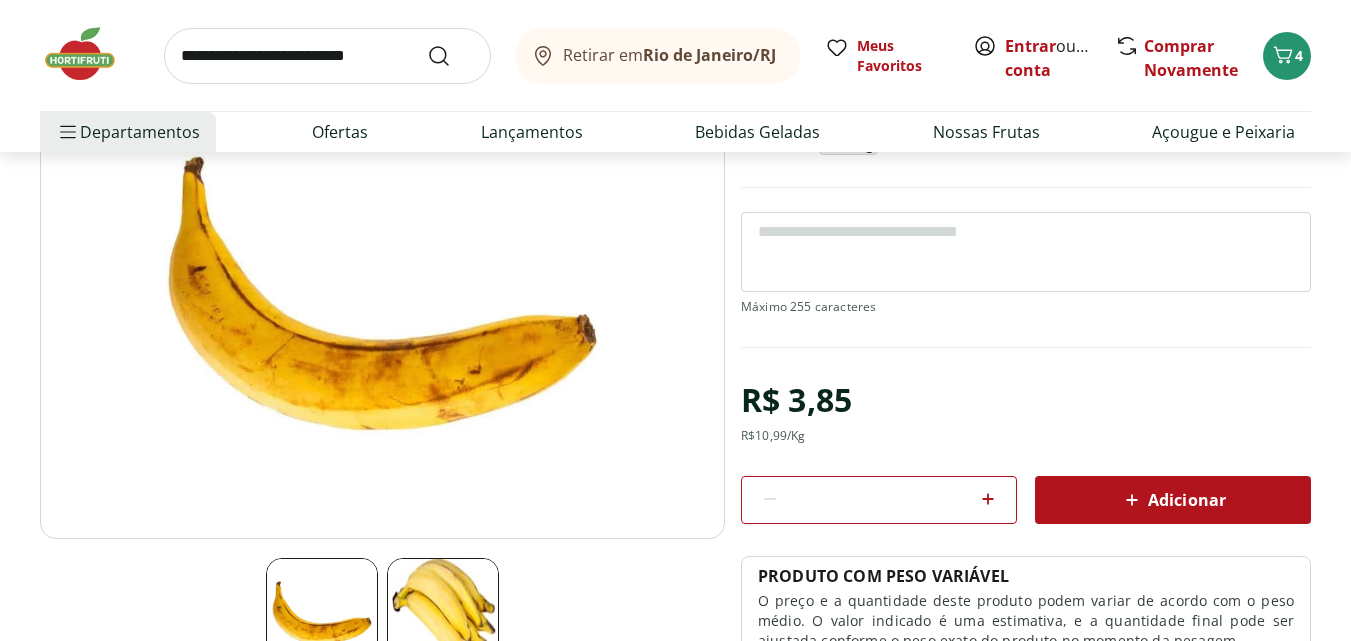 scroll, scrollTop: 200, scrollLeft: 0, axis: vertical 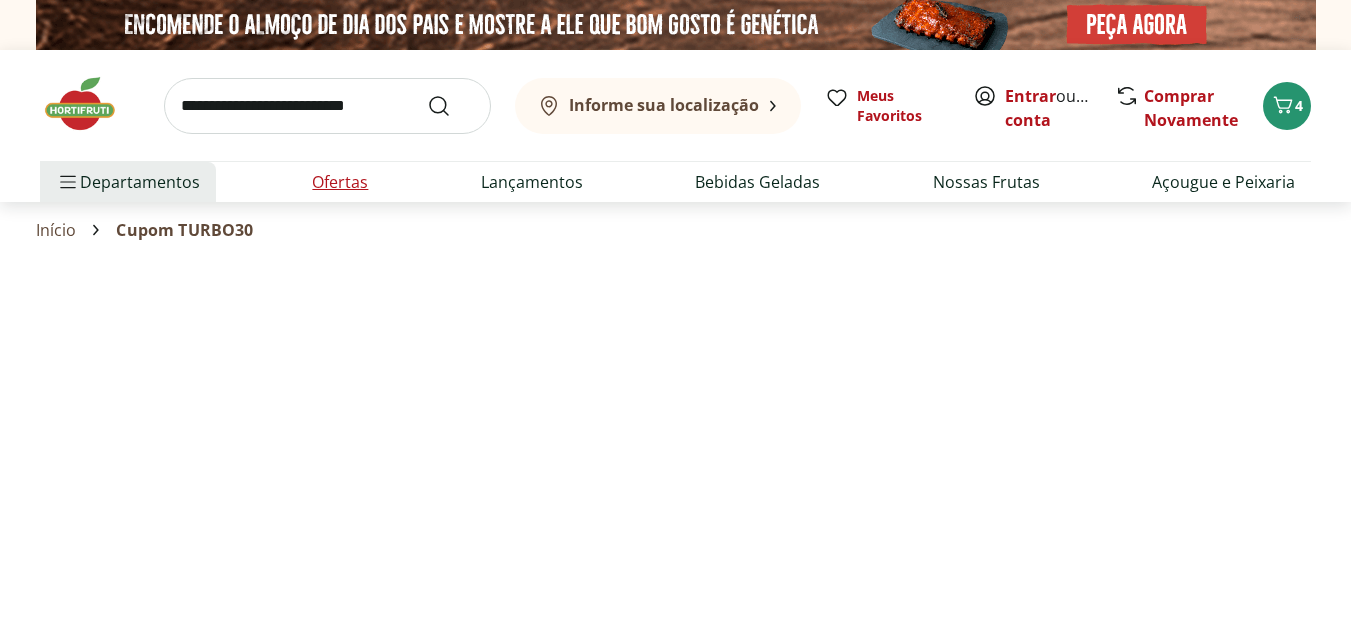 select on "**********" 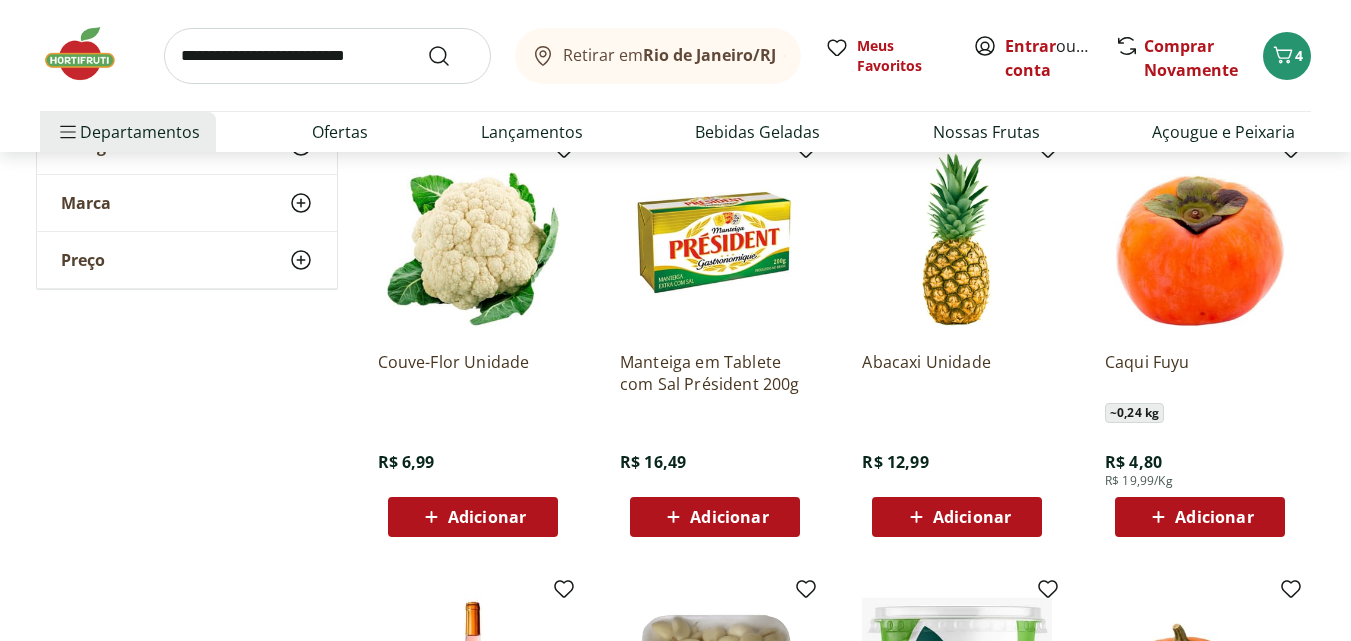 scroll, scrollTop: 0, scrollLeft: 0, axis: both 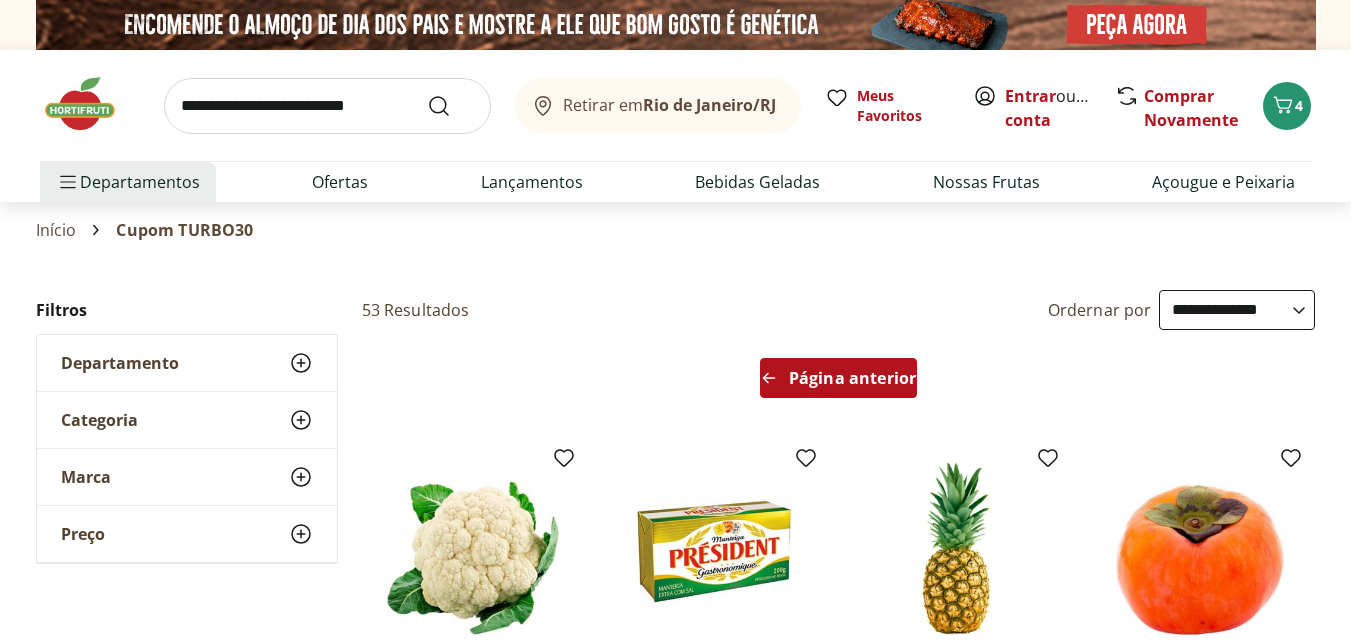click on "Página anterior" at bounding box center (852, 378) 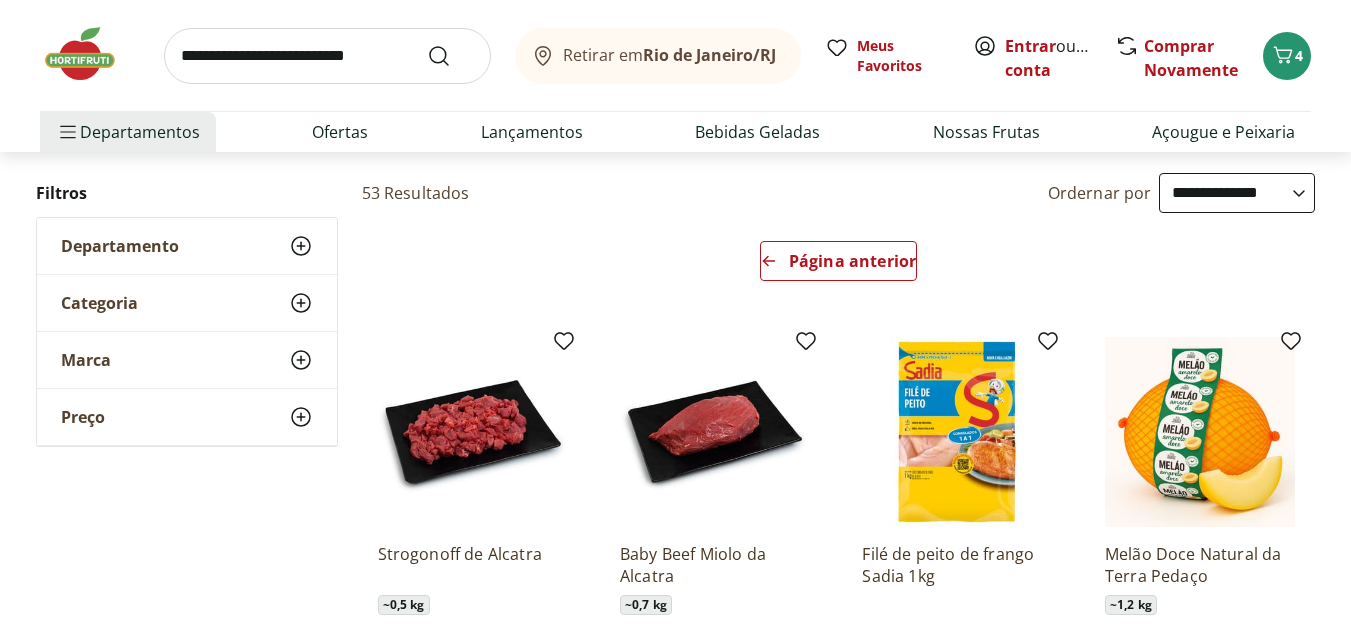 scroll, scrollTop: 200, scrollLeft: 0, axis: vertical 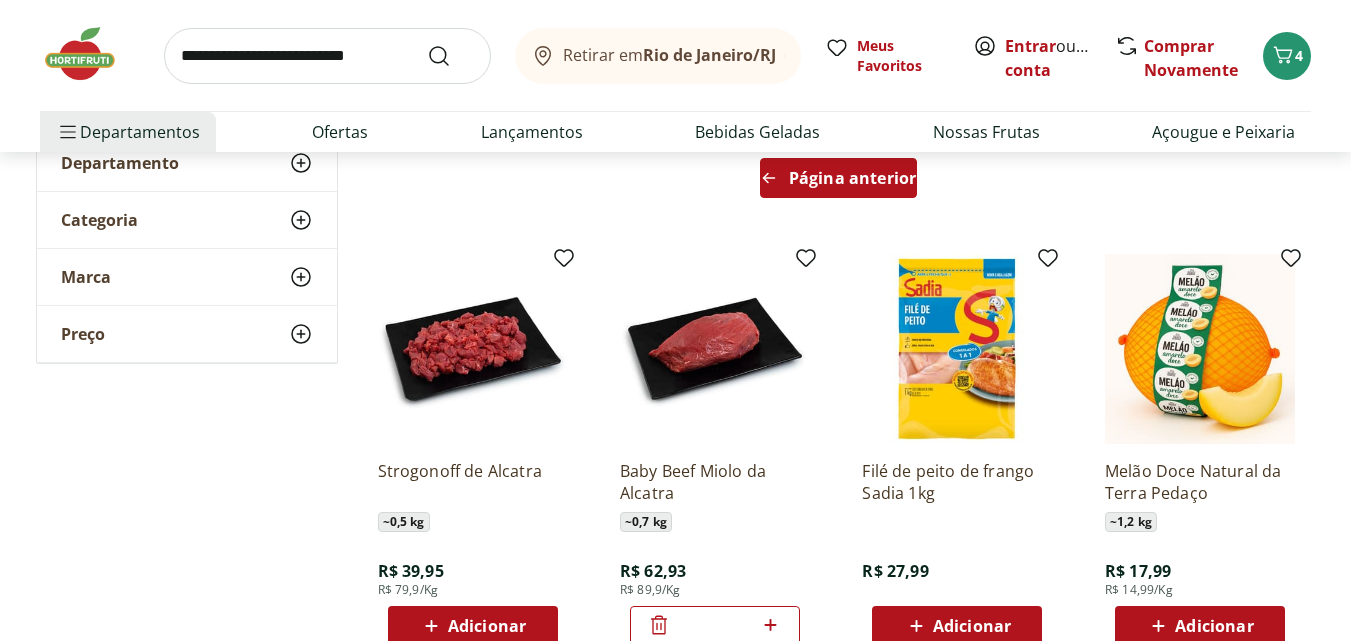 click on "Página anterior" at bounding box center (852, 178) 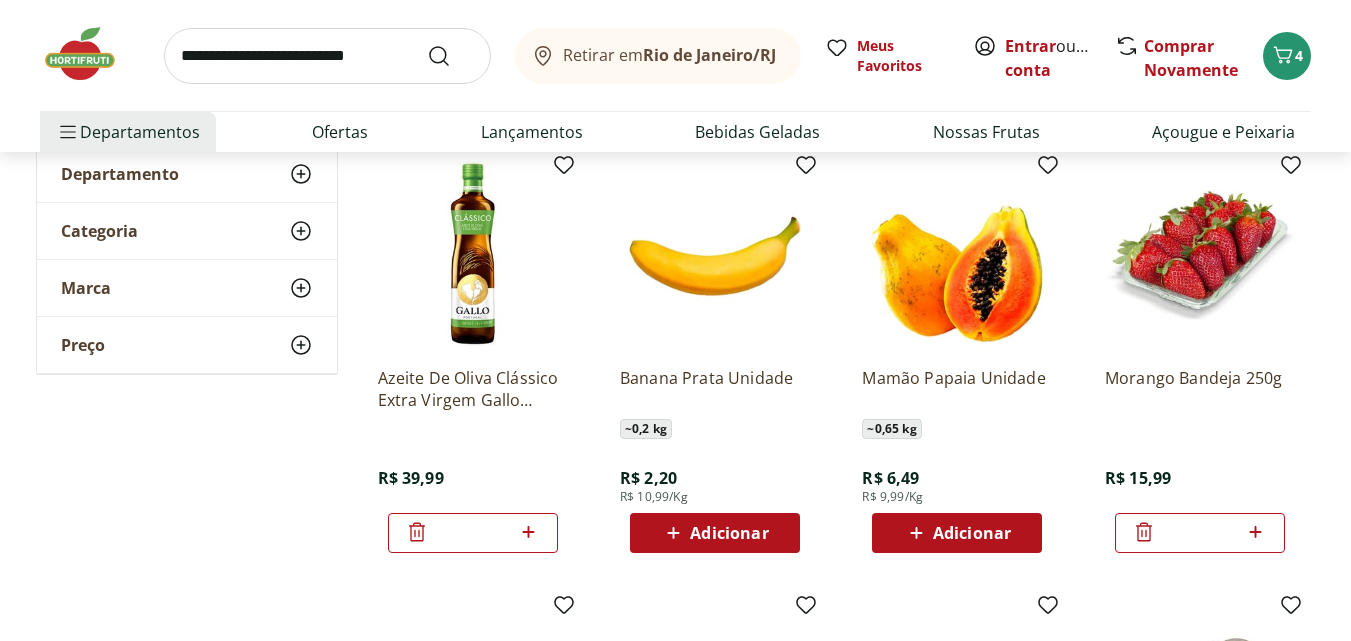 scroll, scrollTop: 0, scrollLeft: 0, axis: both 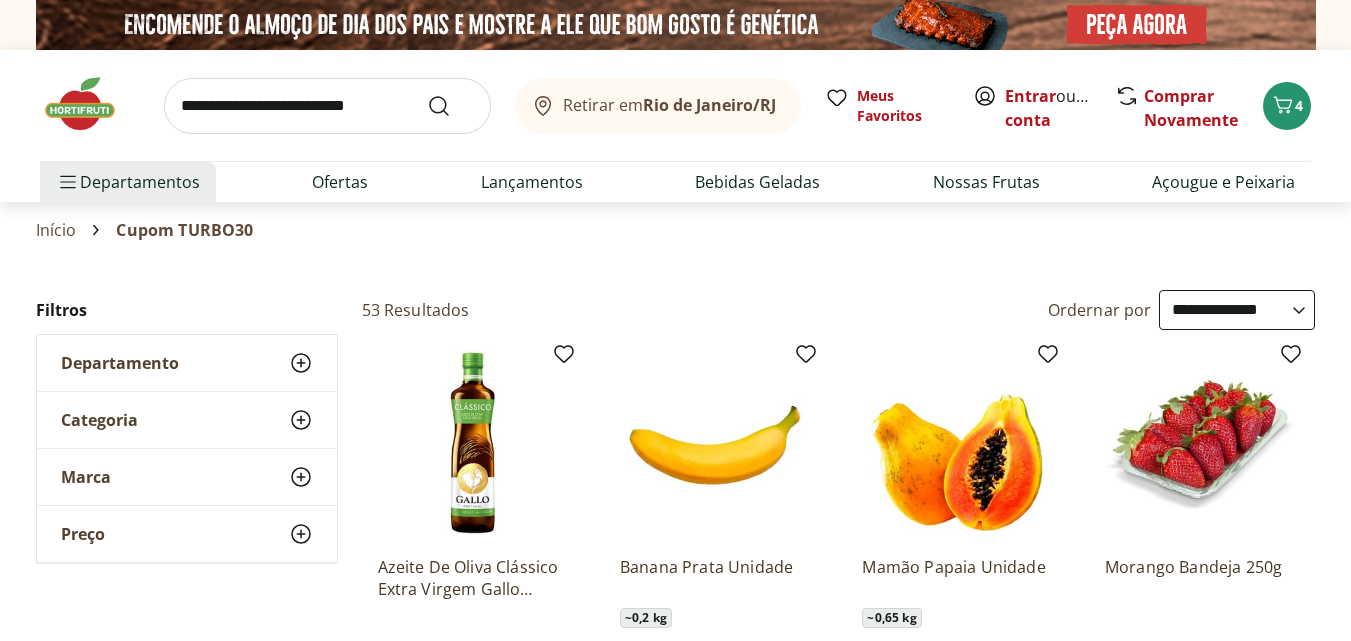 click at bounding box center [715, 445] 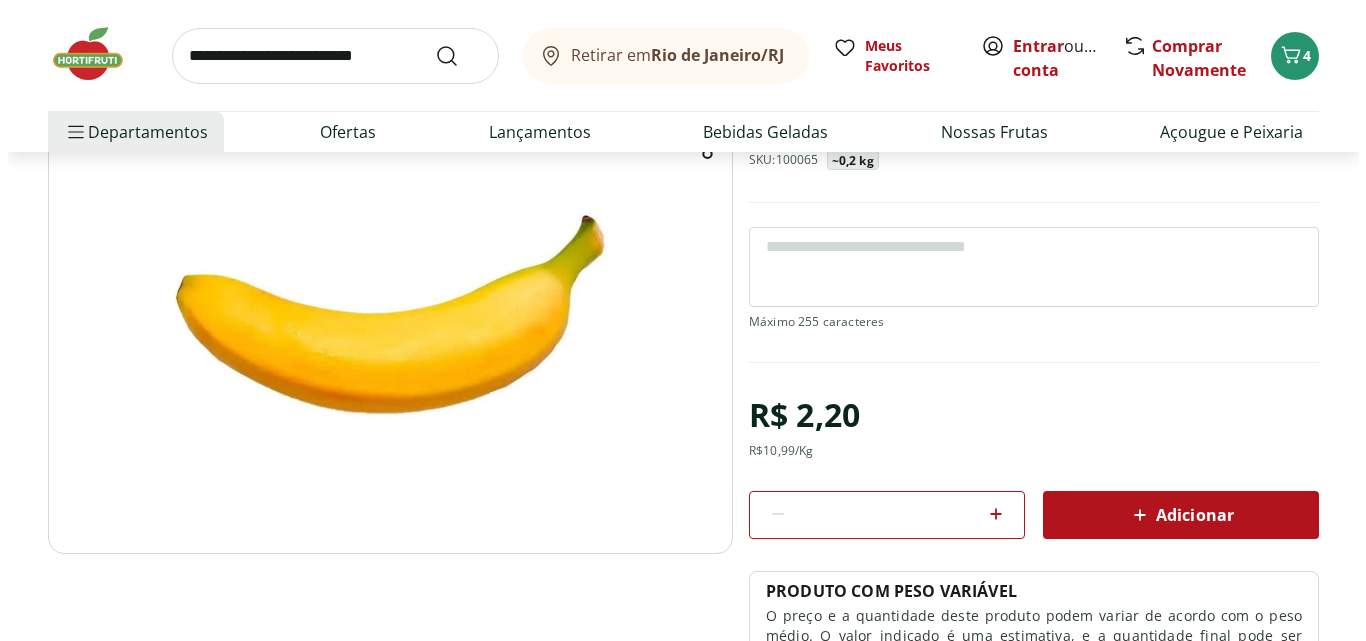 scroll, scrollTop: 100, scrollLeft: 0, axis: vertical 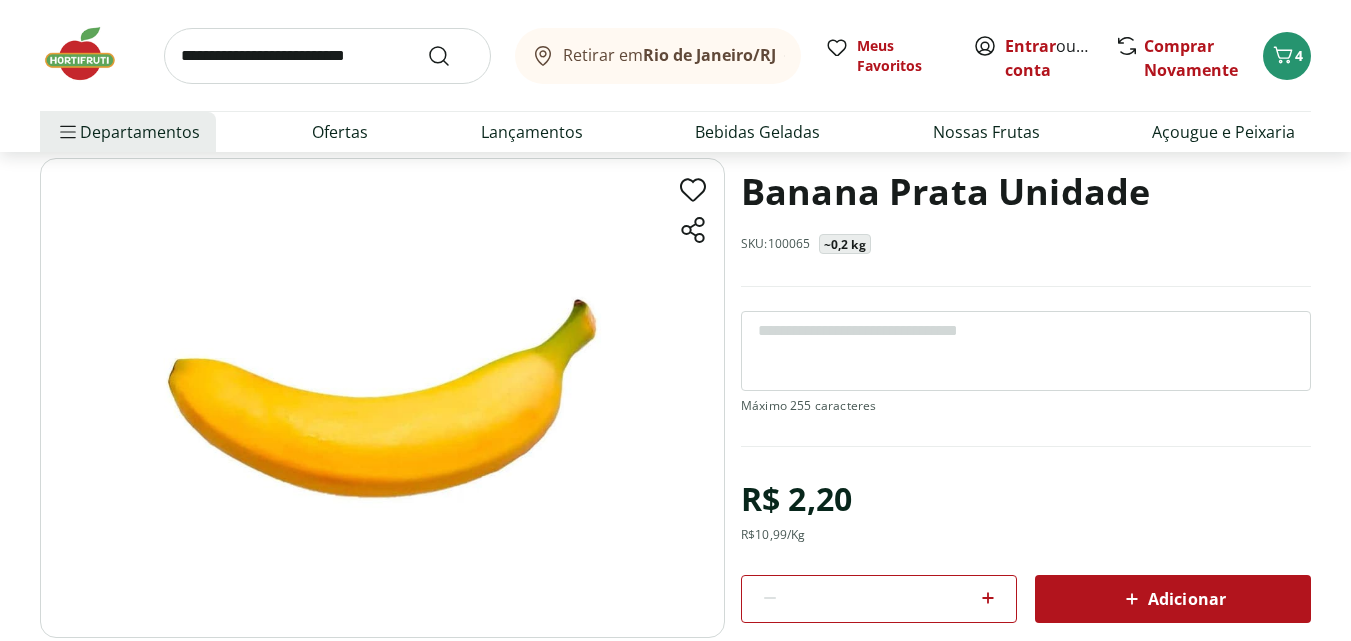 click 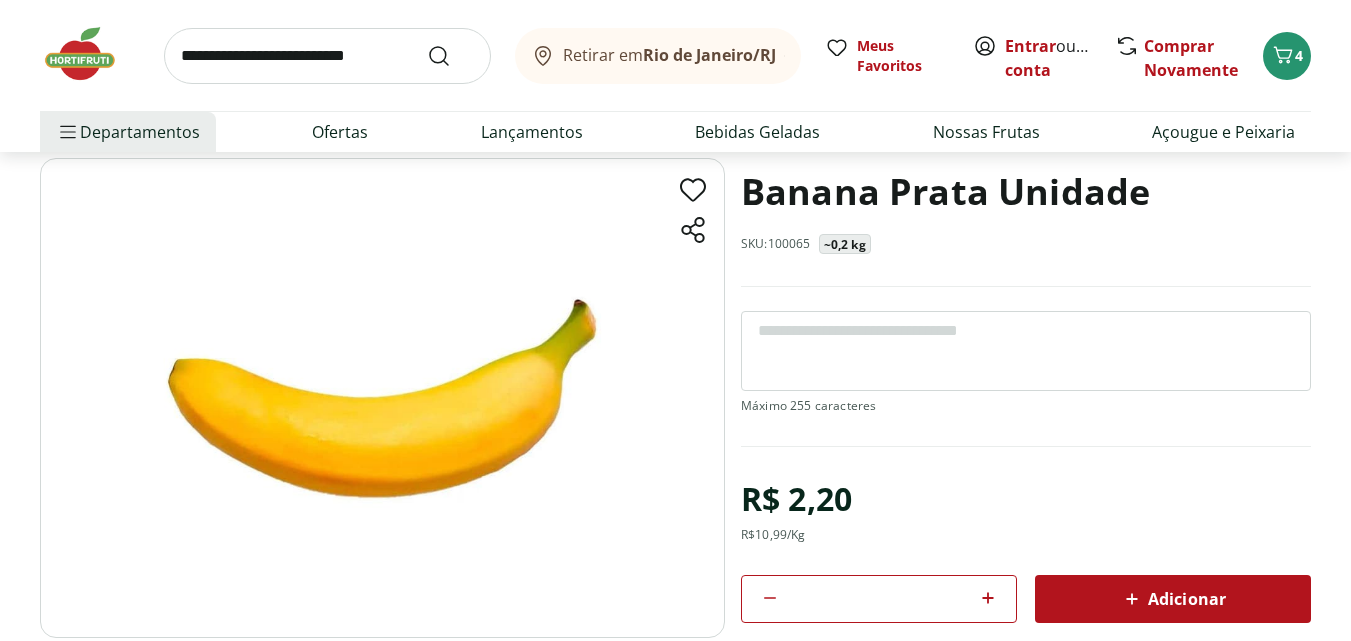 click 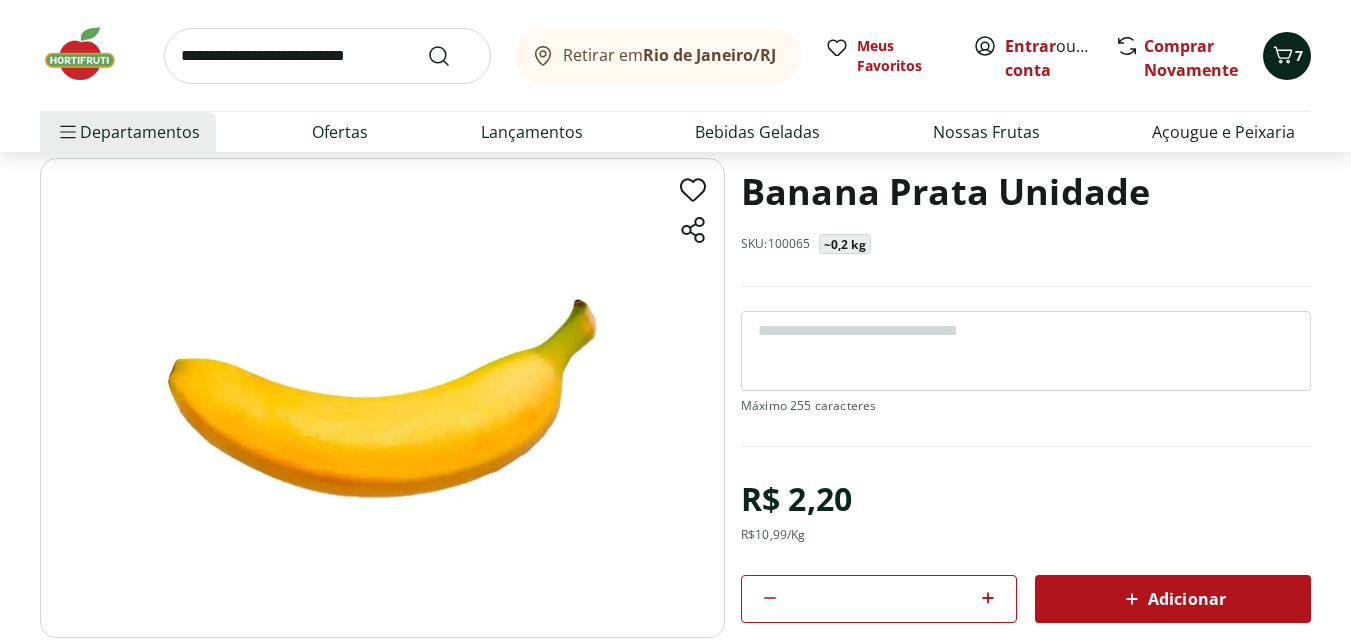 click 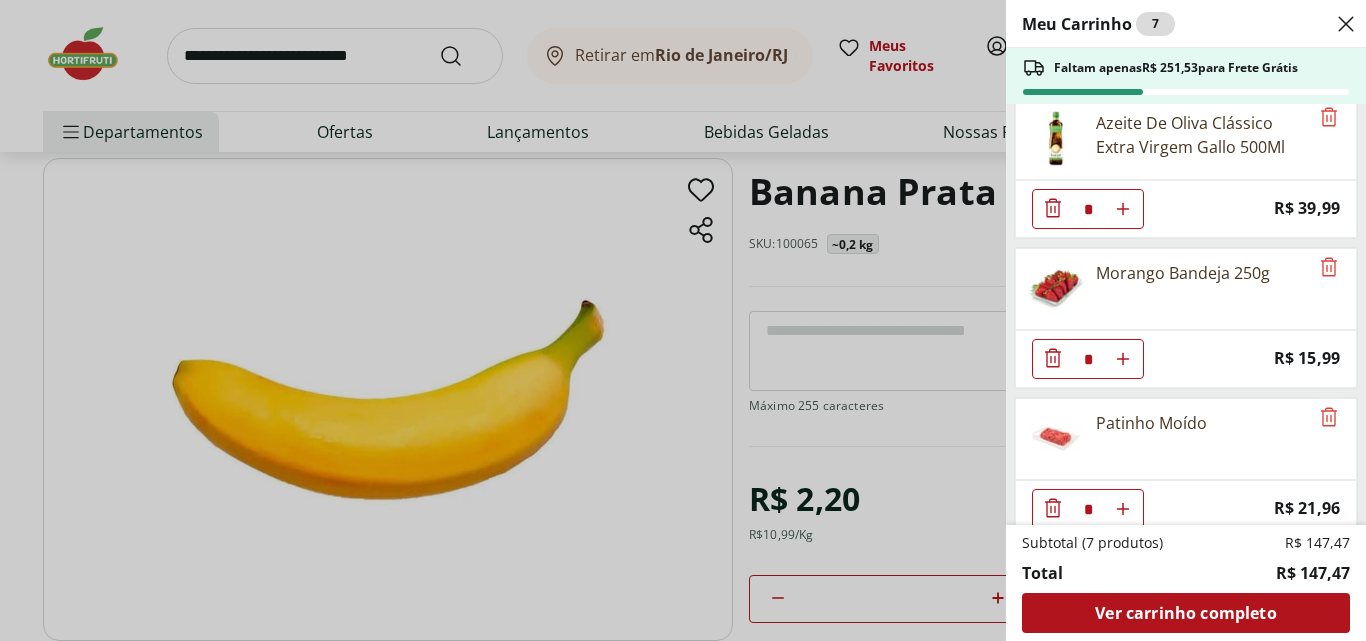 scroll, scrollTop: 337, scrollLeft: 0, axis: vertical 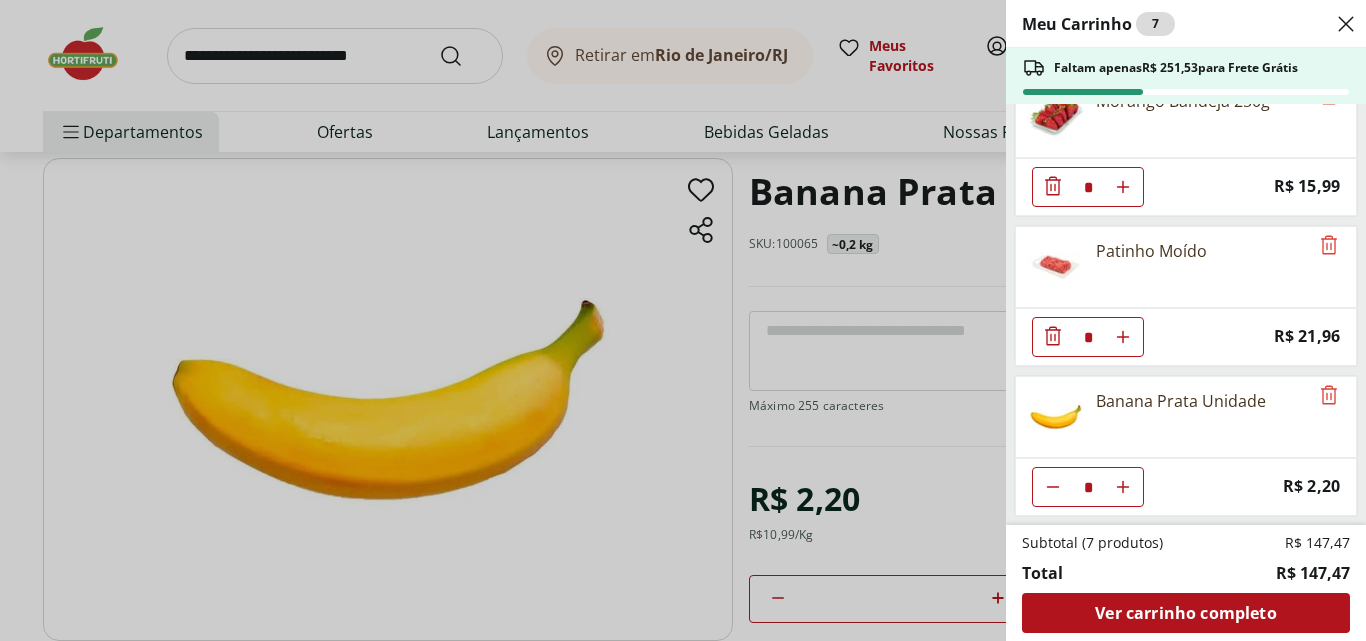 click 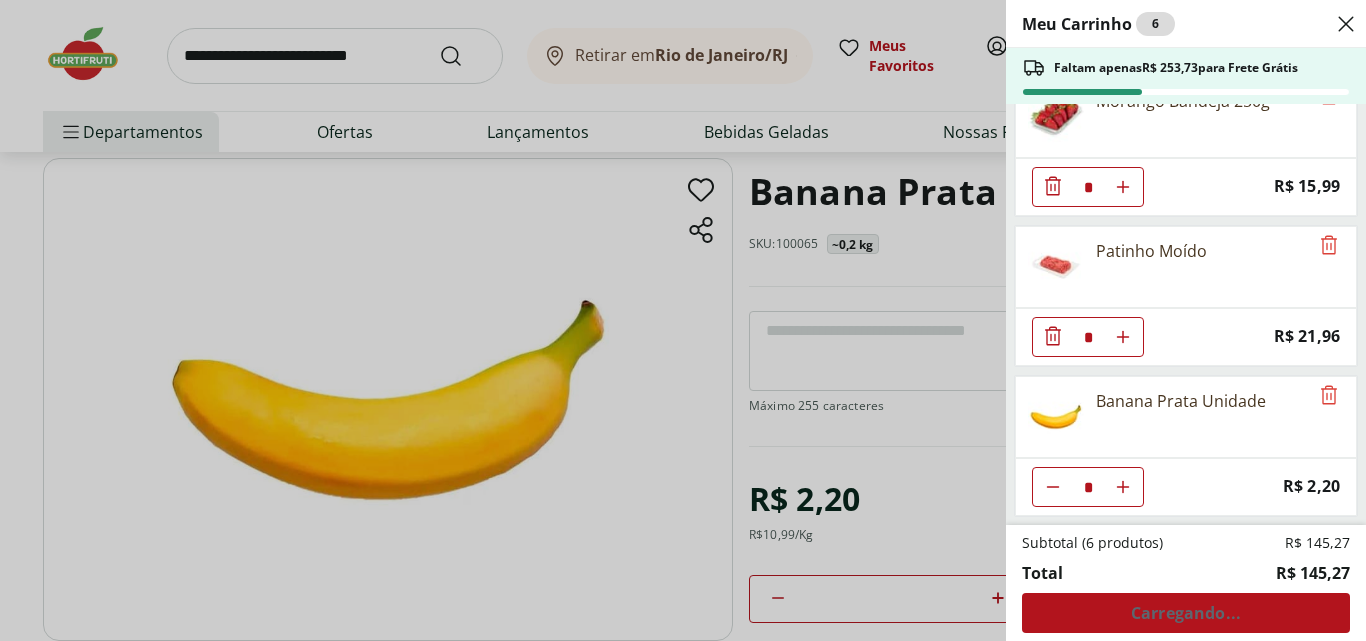 click 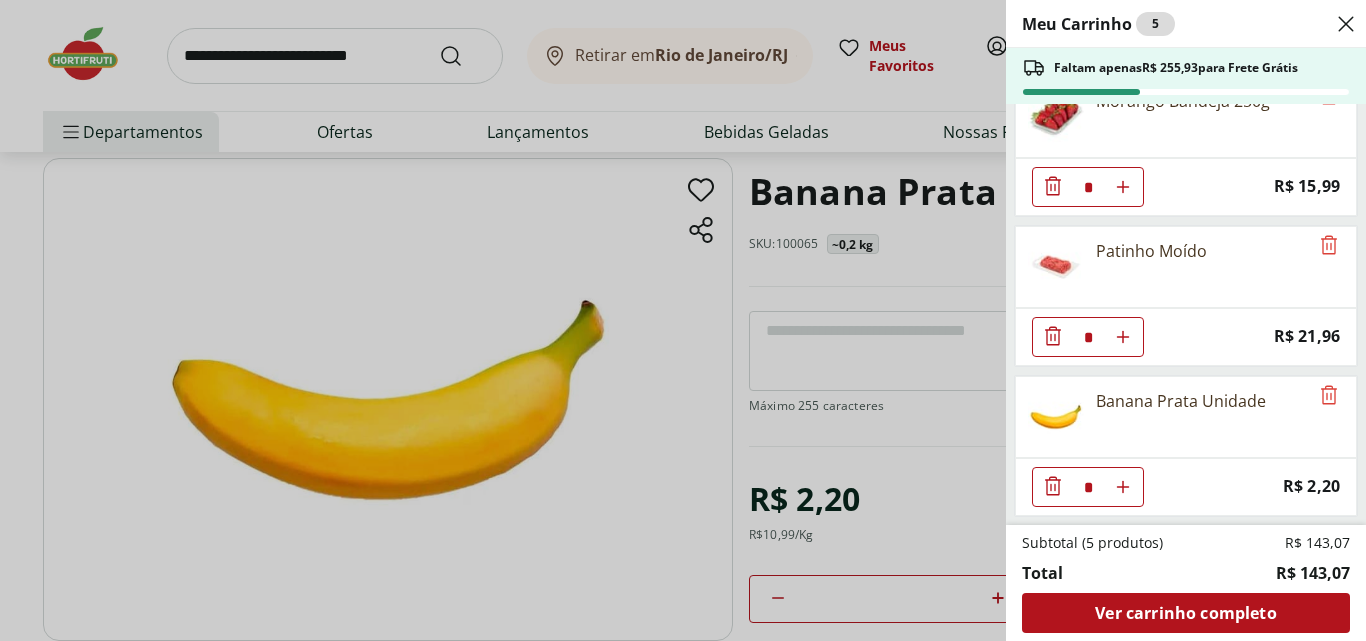 click 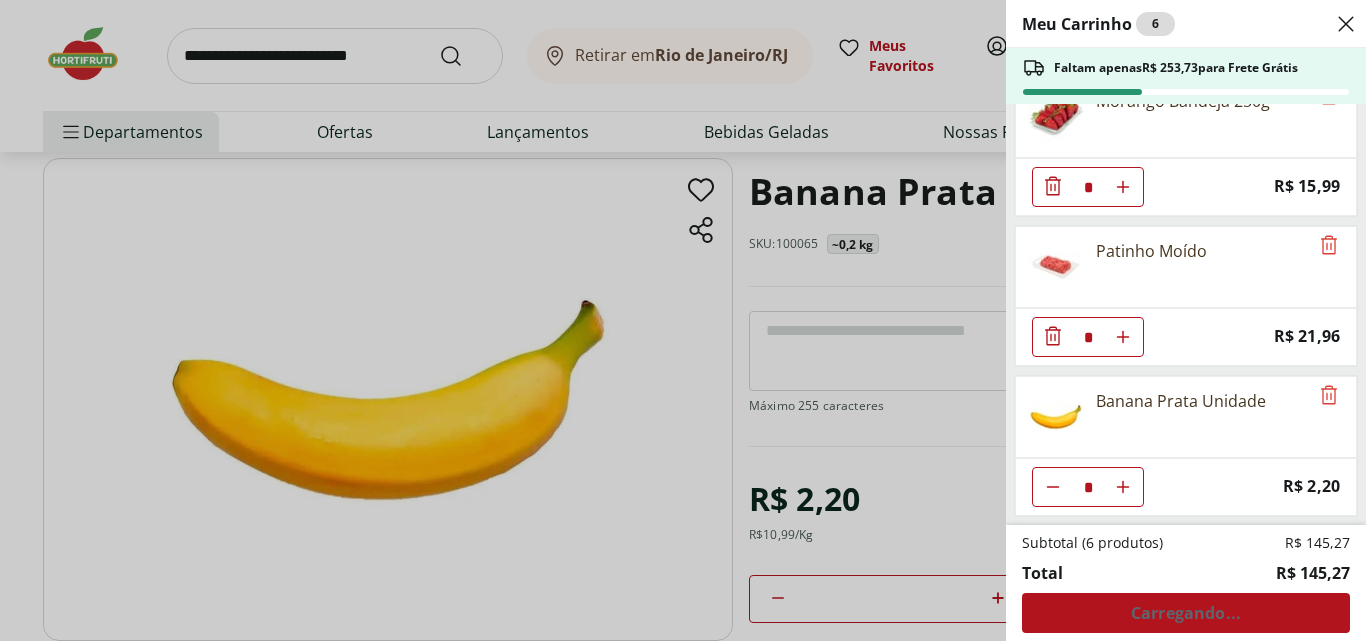 click 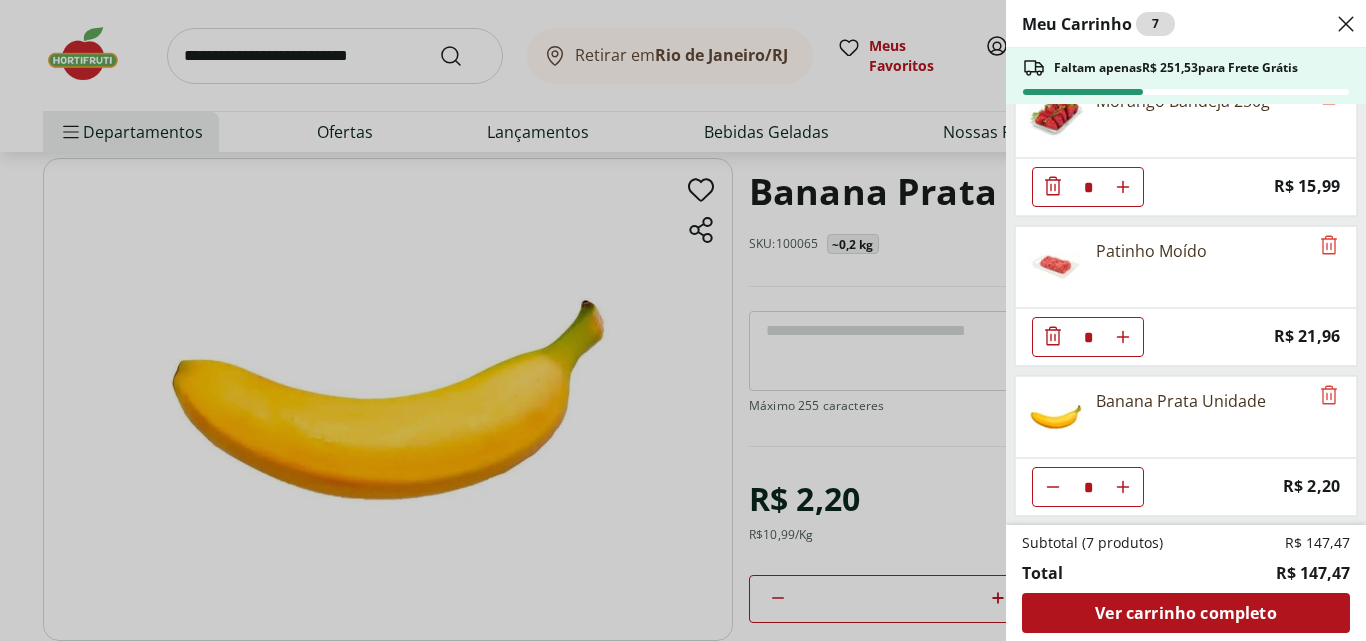 click 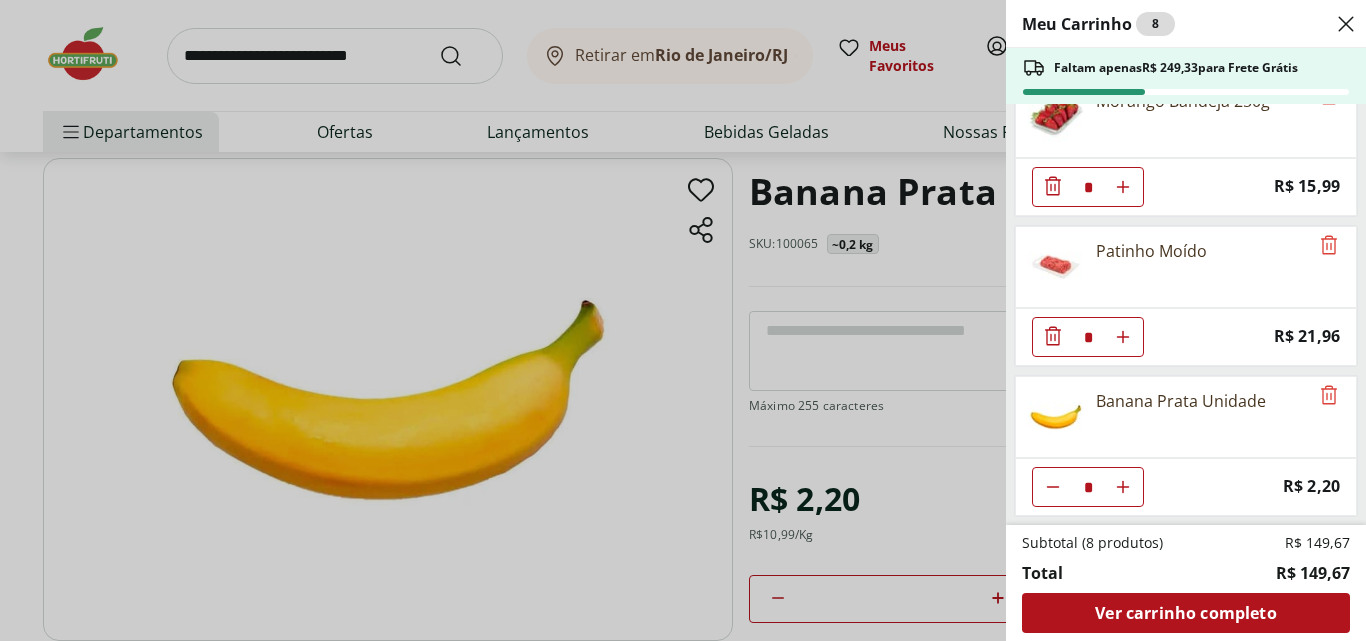 click 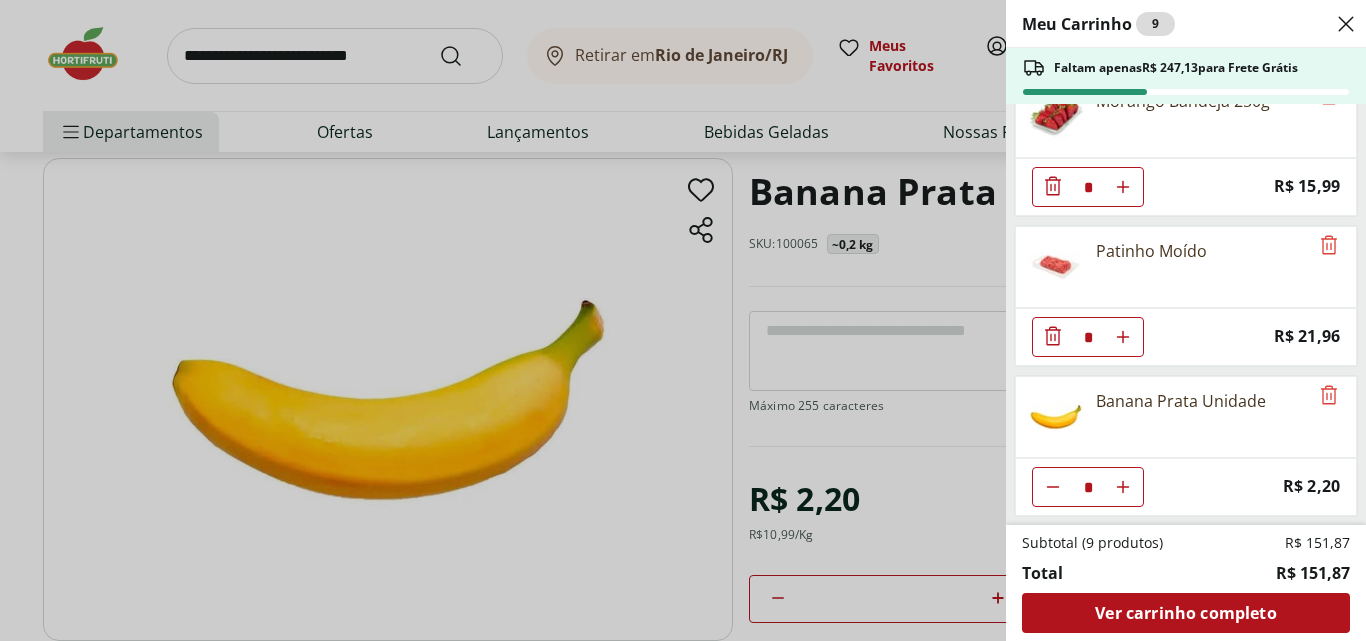 click on "* Price: R$ 2,20" at bounding box center [1186, 487] 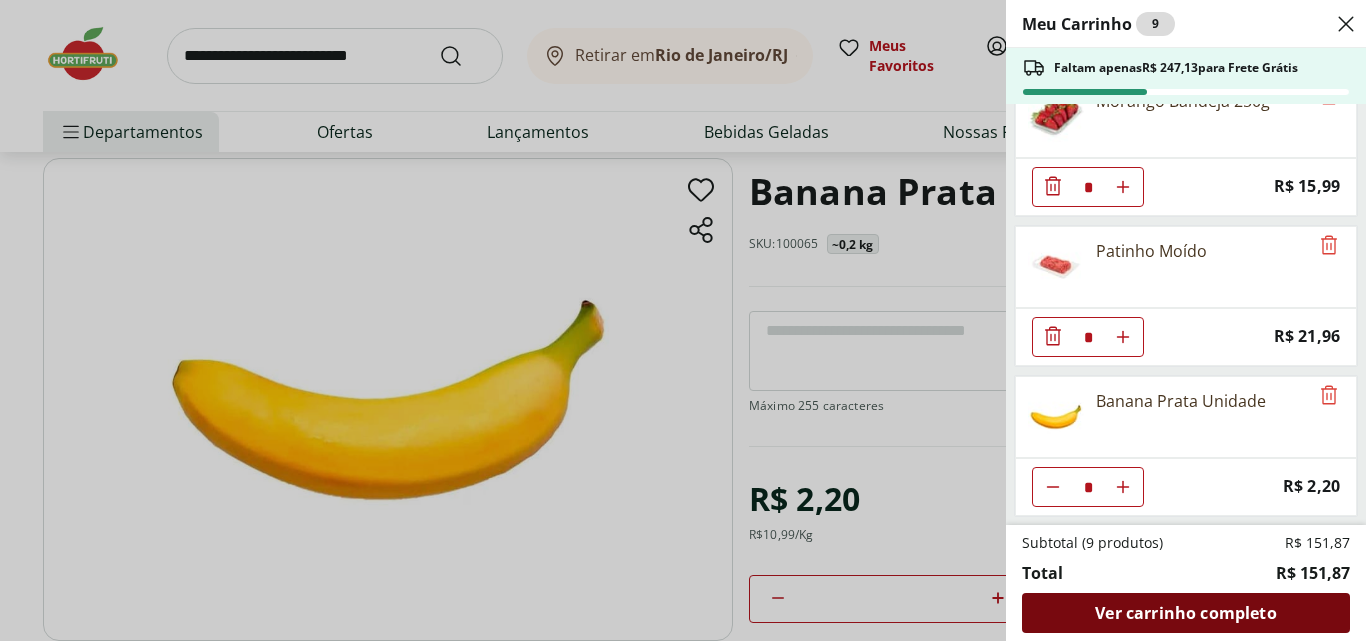 click on "Ver carrinho completo" at bounding box center [1185, 613] 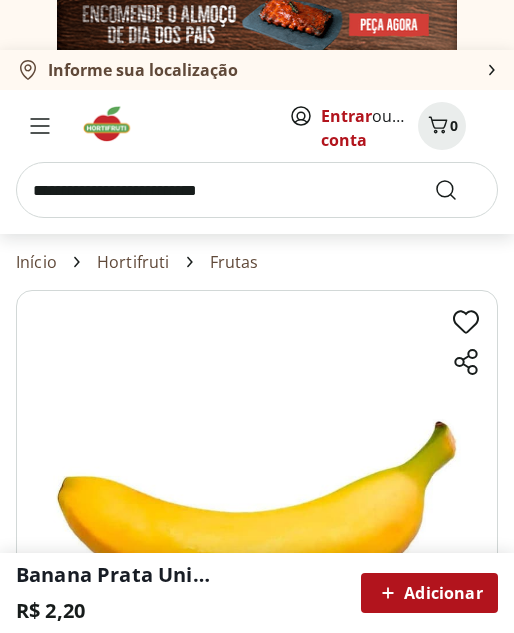 scroll, scrollTop: 0, scrollLeft: 0, axis: both 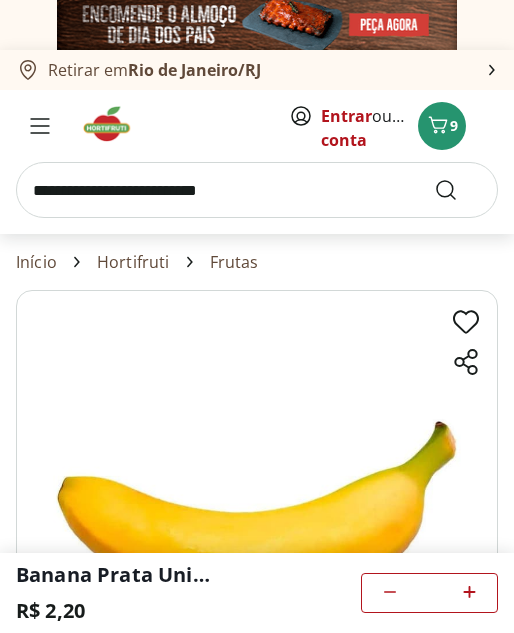 type on "*" 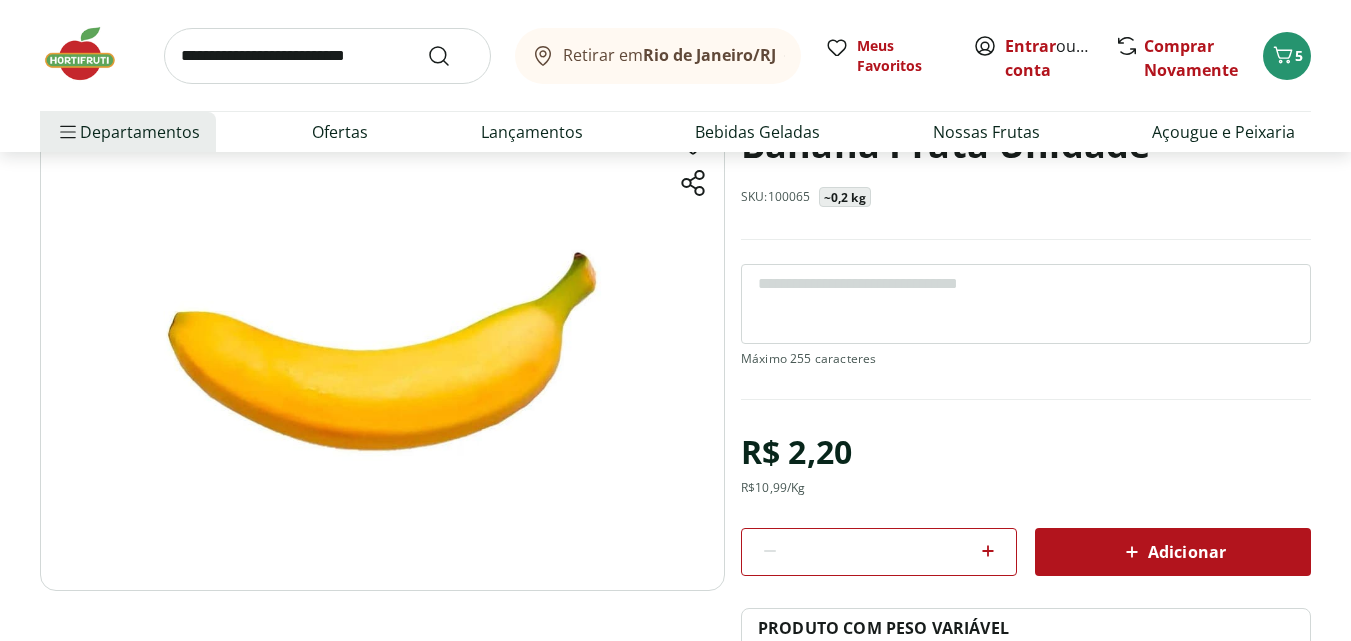 scroll, scrollTop: 200, scrollLeft: 0, axis: vertical 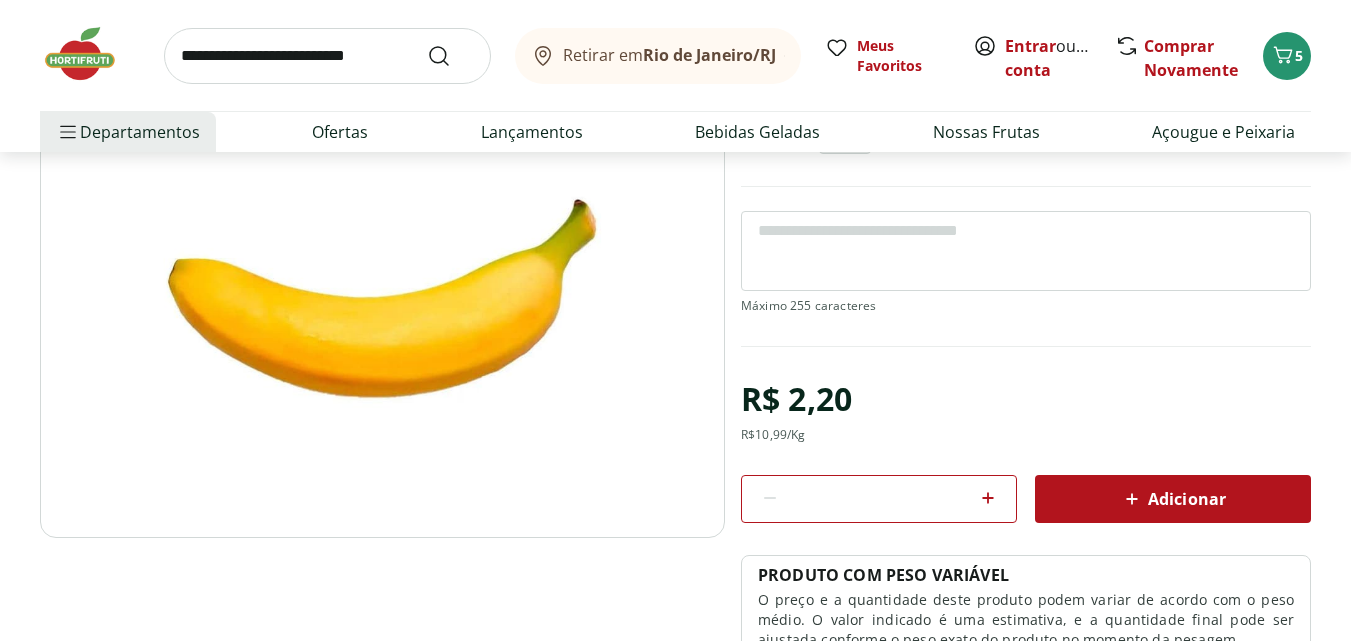 click on "R$ 2,20 R$  10,99 /Kg * Adicionar PRODUTO COM PESO VARIÁVEL O preço e a quantidade deste produto podem variar de acordo com o peso médio. O valor indicado é uma estimativa, e a quantidade final pode ser ajustada conforme o peso exato do produto no momento da pesagem." at bounding box center [1026, 515] 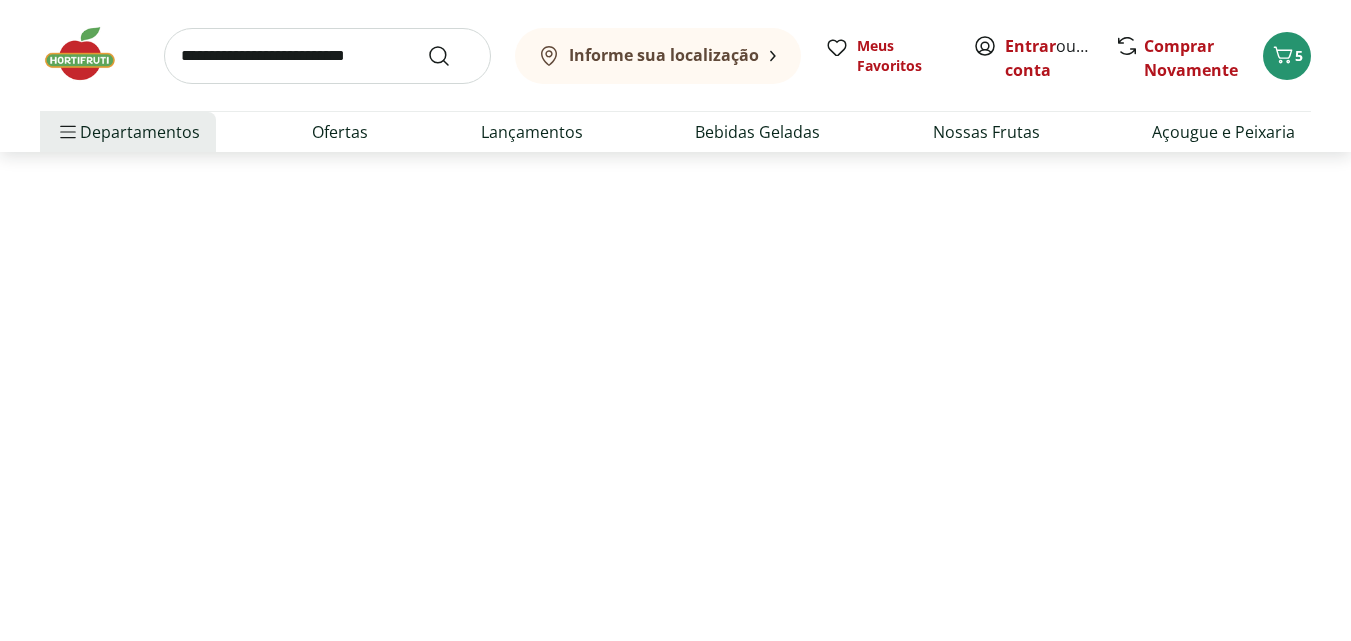 scroll, scrollTop: 0, scrollLeft: 0, axis: both 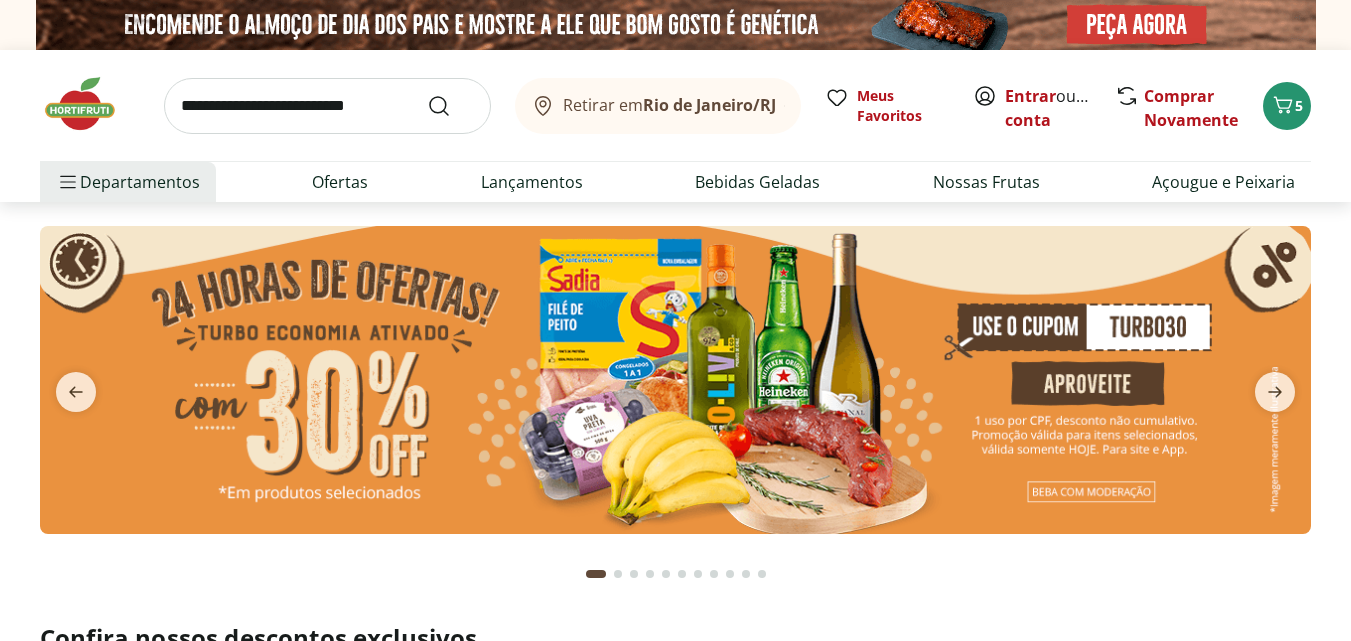 click at bounding box center [675, 380] 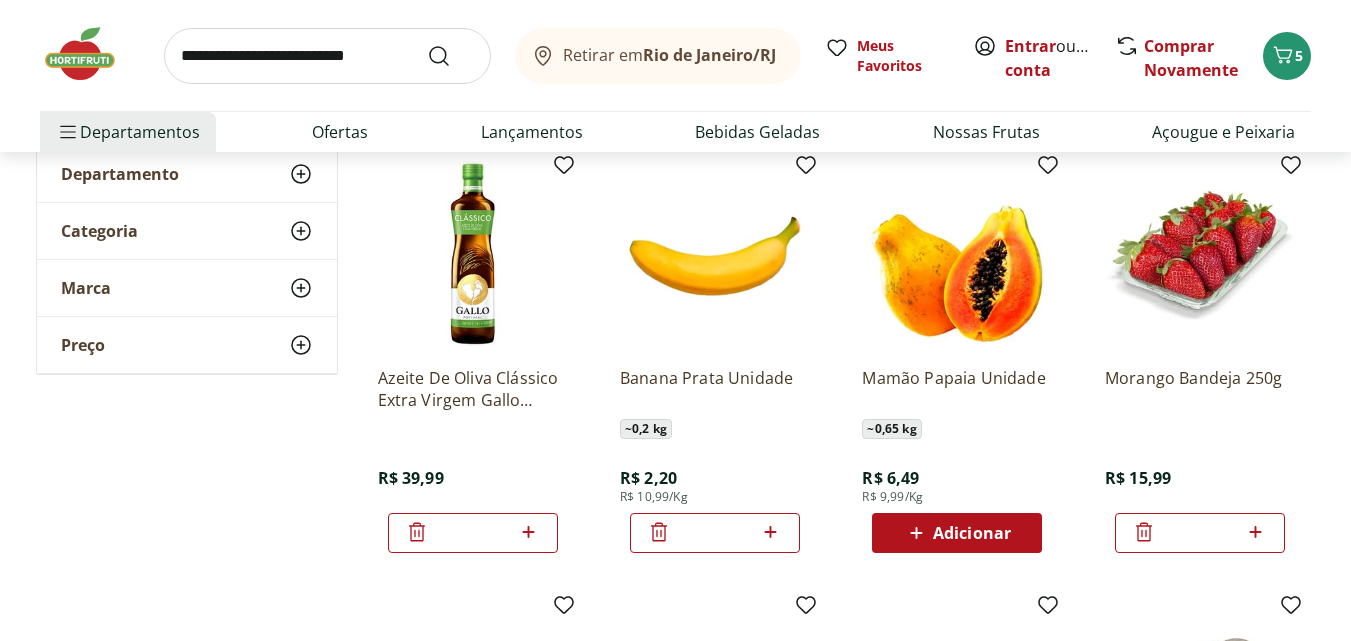 scroll, scrollTop: 0, scrollLeft: 0, axis: both 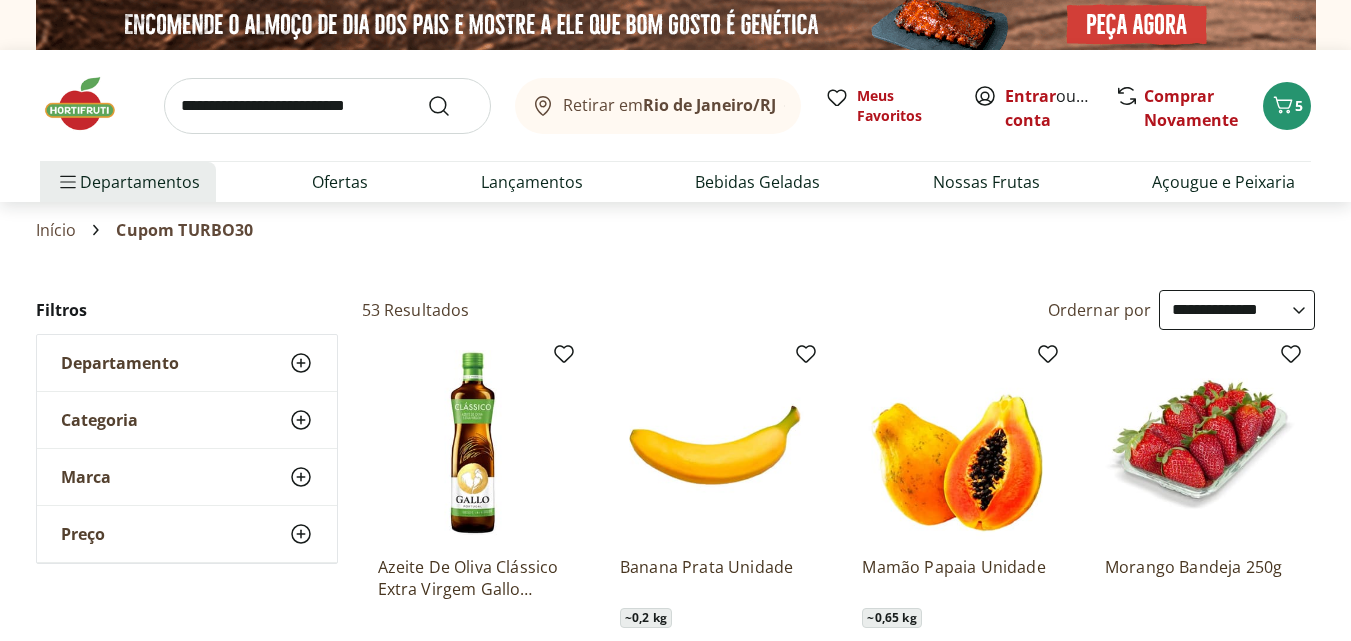 click on "**********" at bounding box center (1237, 310) 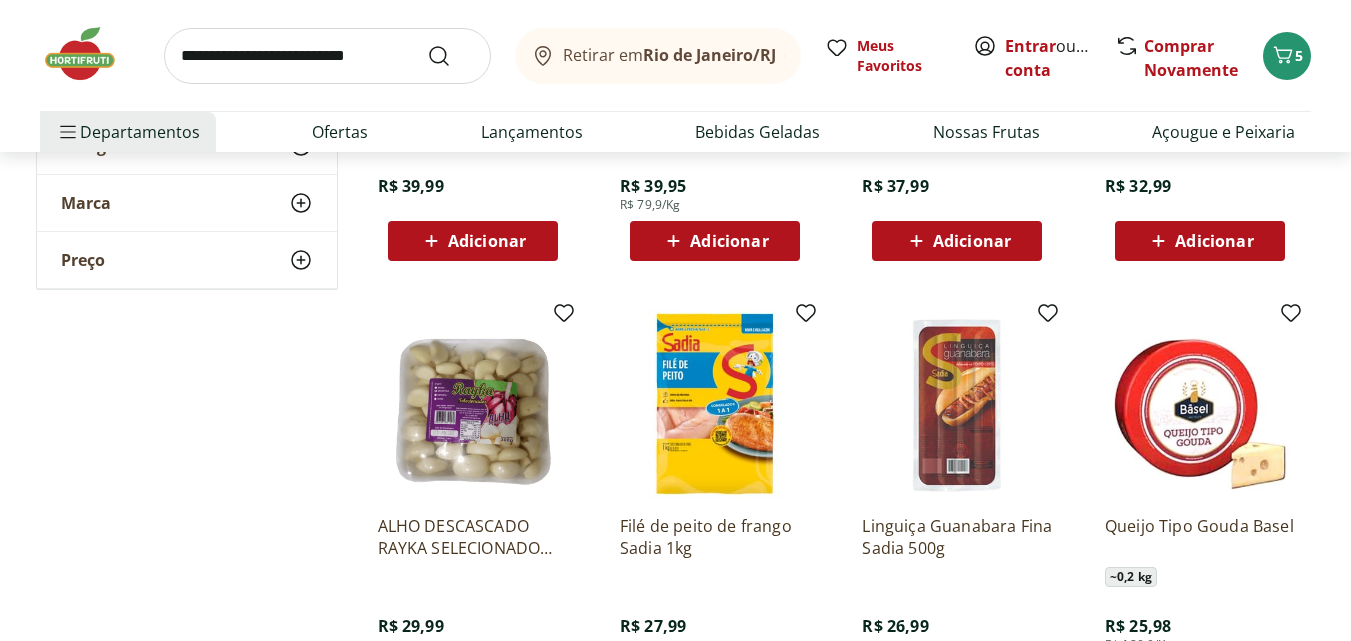 scroll, scrollTop: 700, scrollLeft: 0, axis: vertical 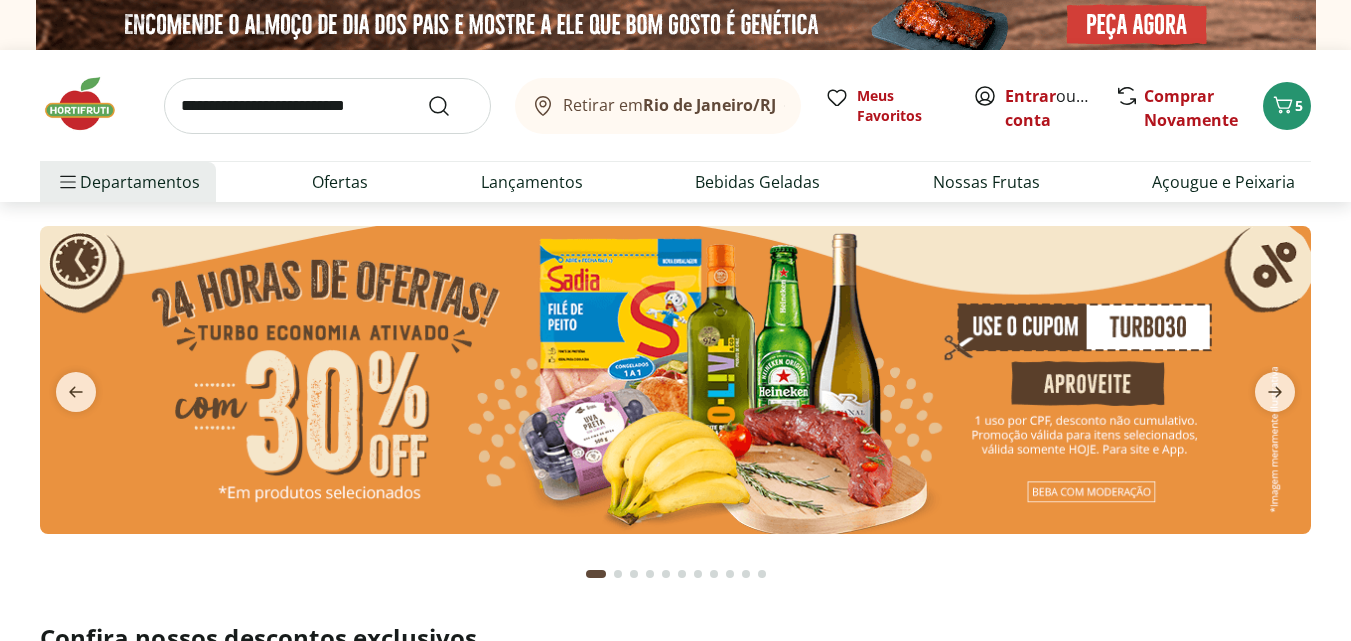 click at bounding box center [675, 380] 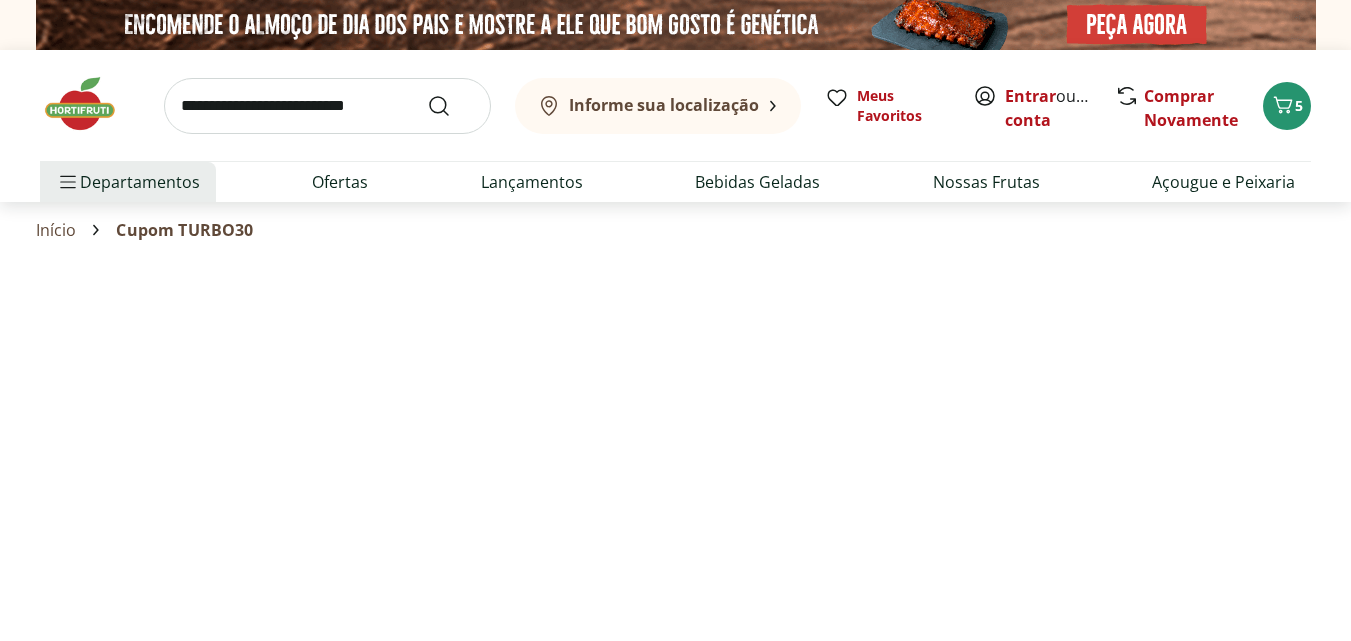 select on "**********" 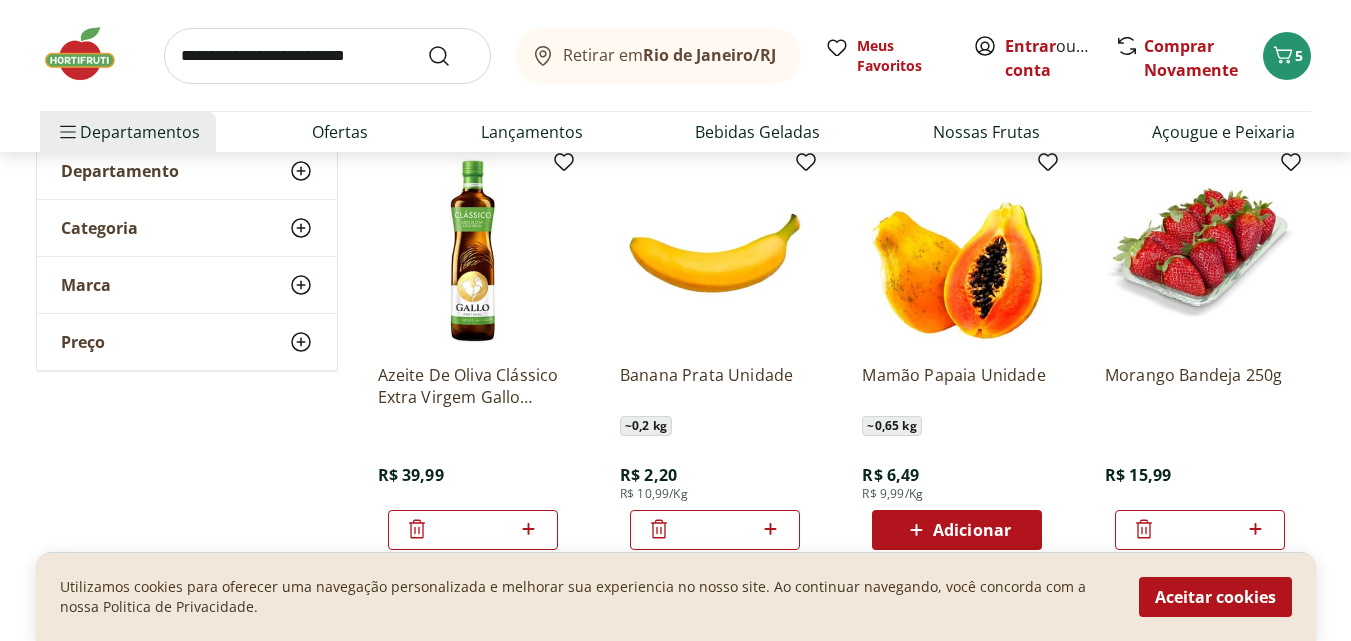 scroll, scrollTop: 200, scrollLeft: 0, axis: vertical 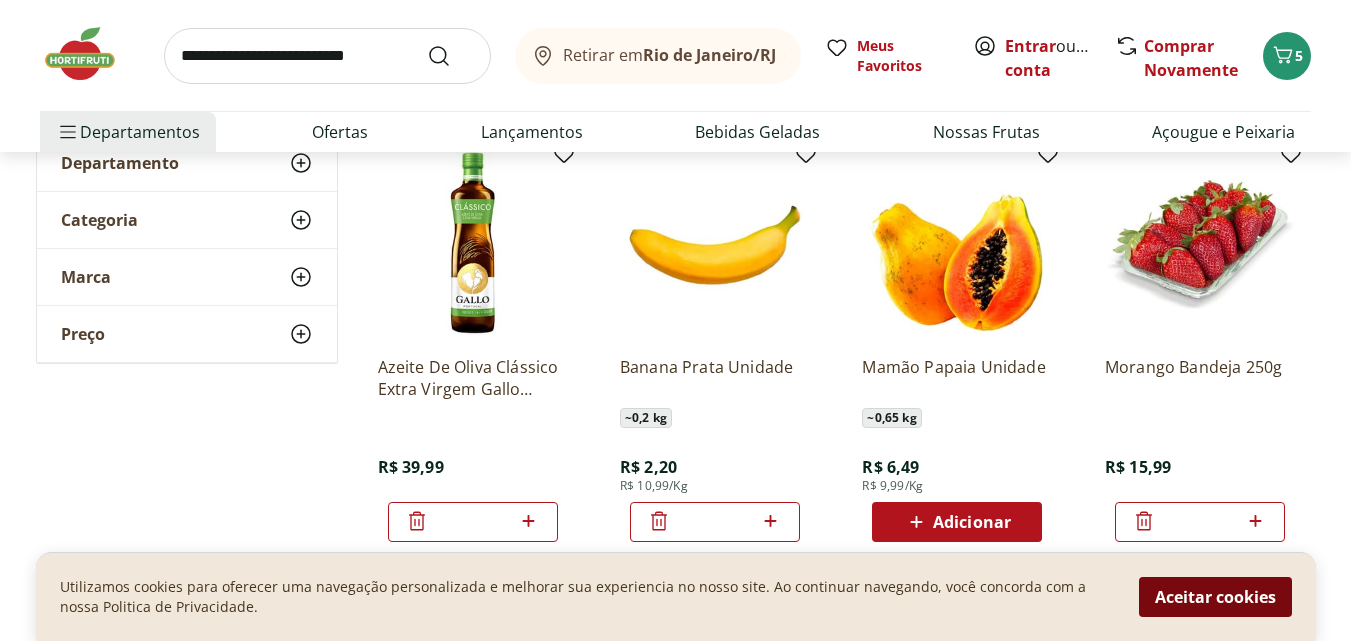 click on "Aceitar cookies" at bounding box center [1215, 597] 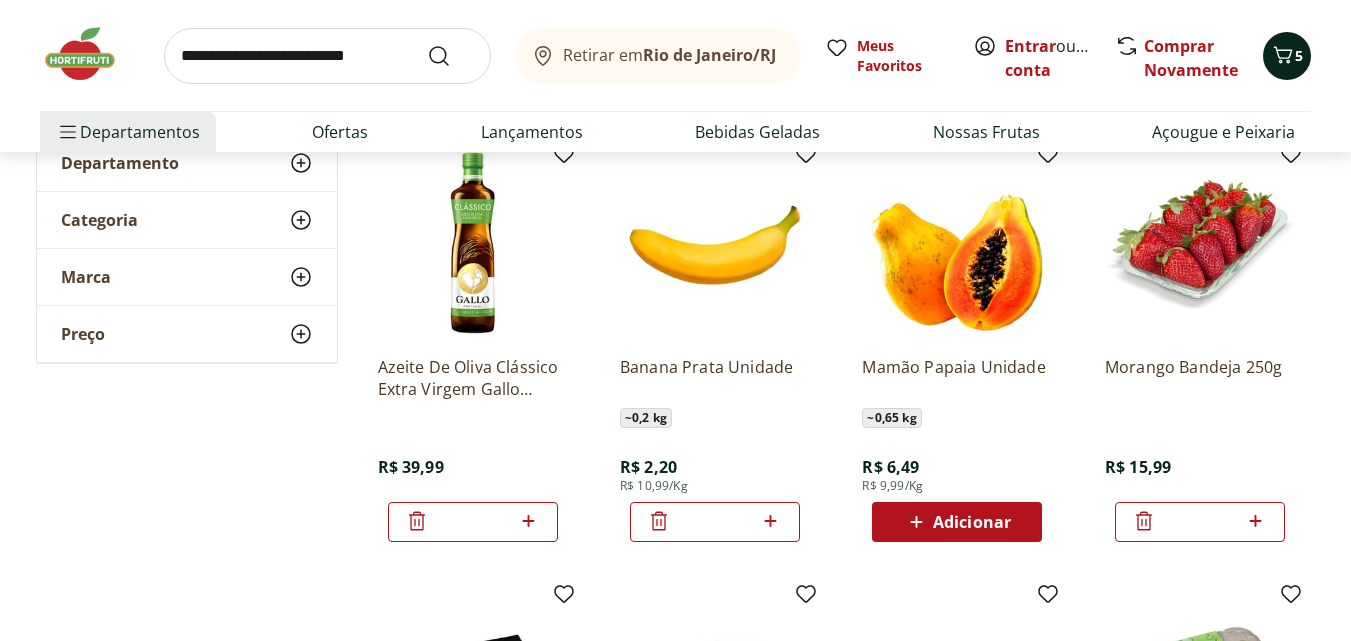 click on "5" at bounding box center (1299, 55) 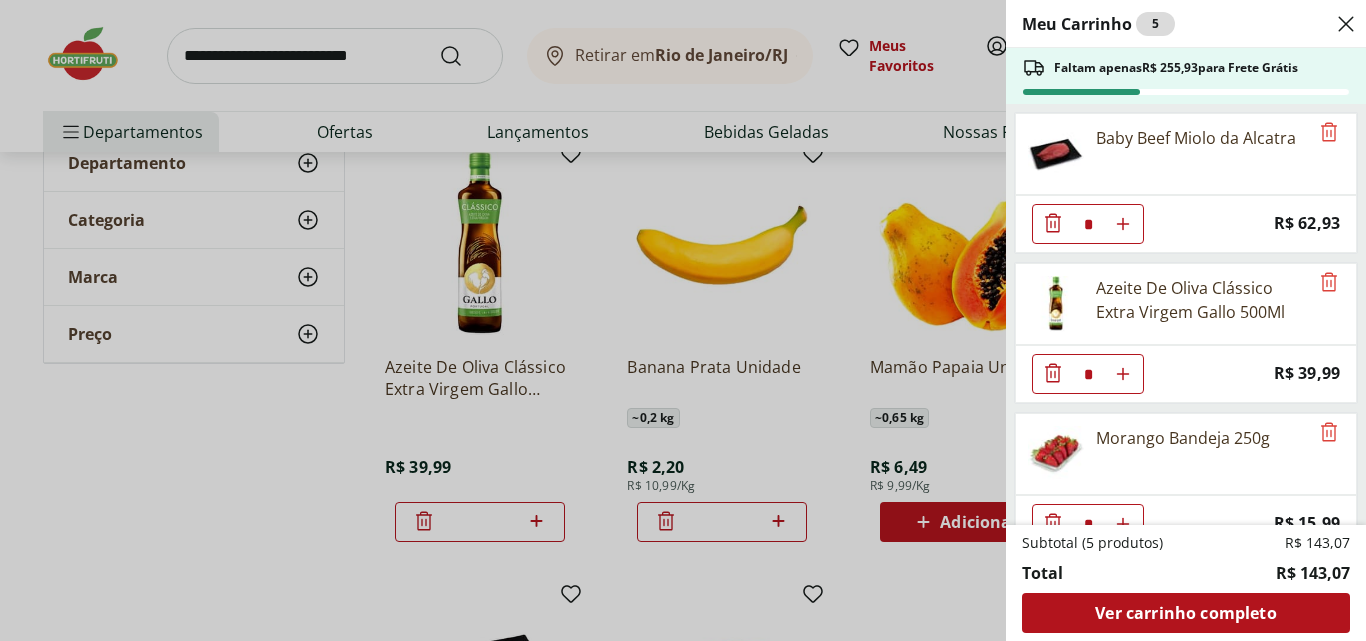 click 